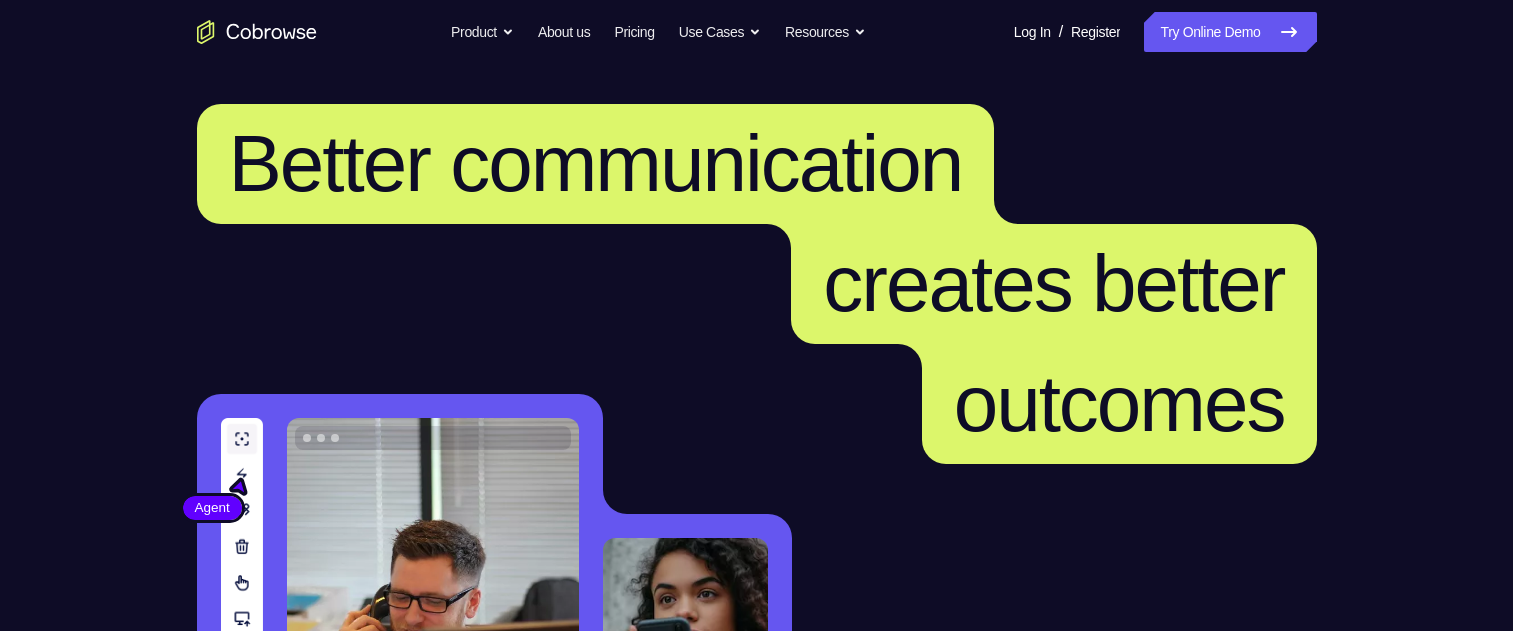 scroll, scrollTop: 0, scrollLeft: 0, axis: both 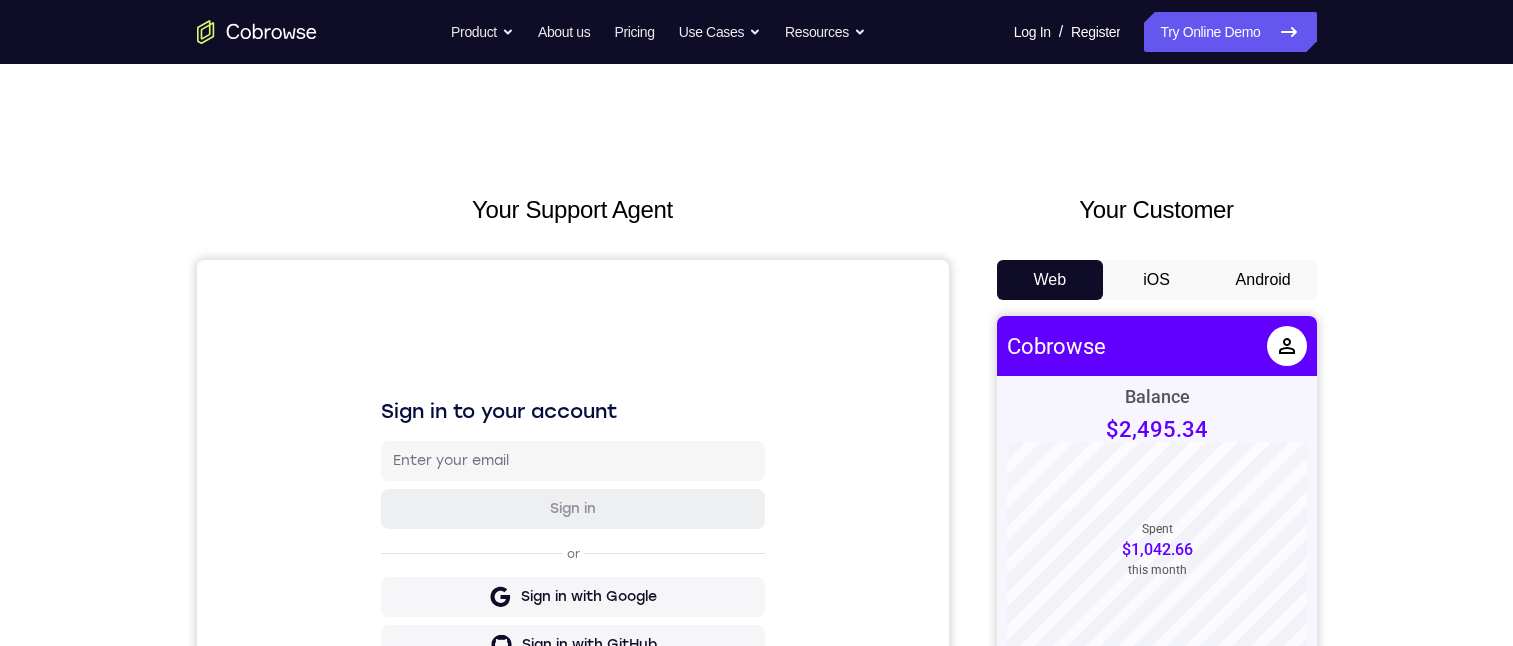 click on "Android" at bounding box center (1263, 280) 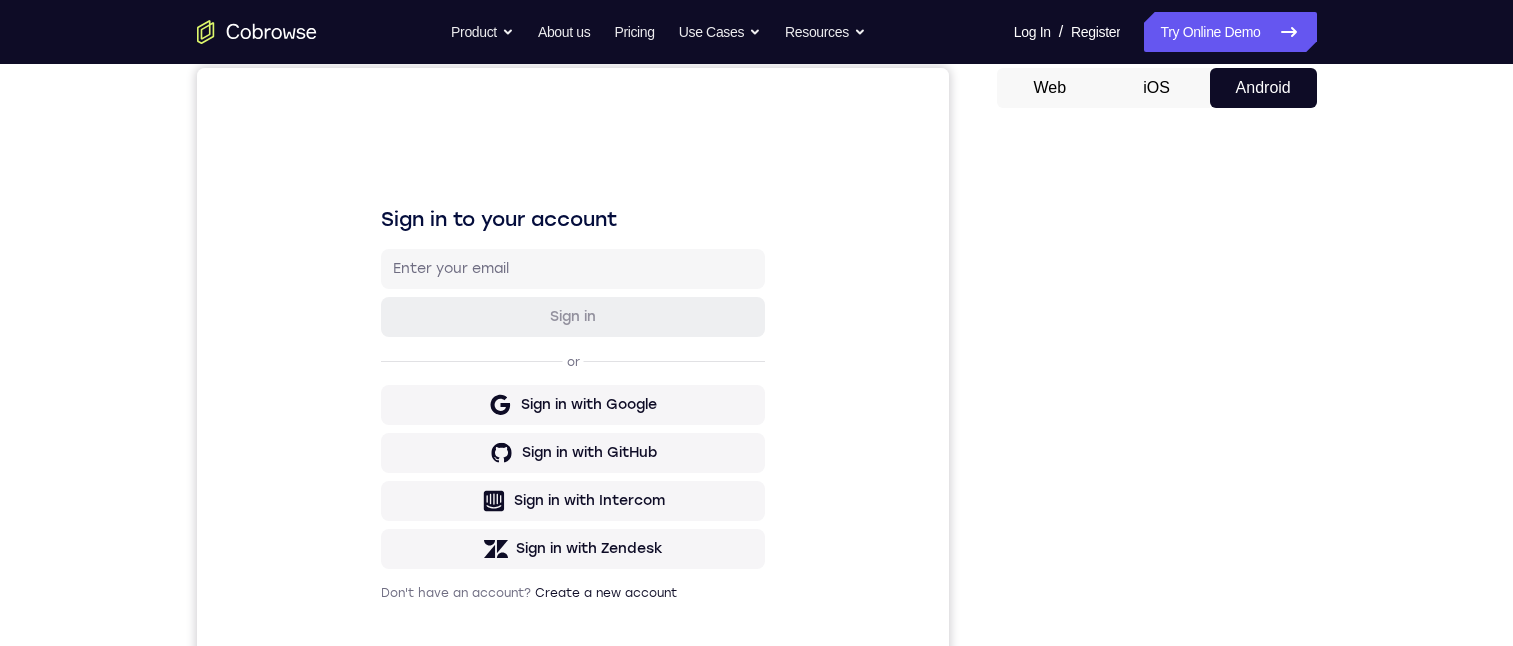 scroll, scrollTop: 300, scrollLeft: 0, axis: vertical 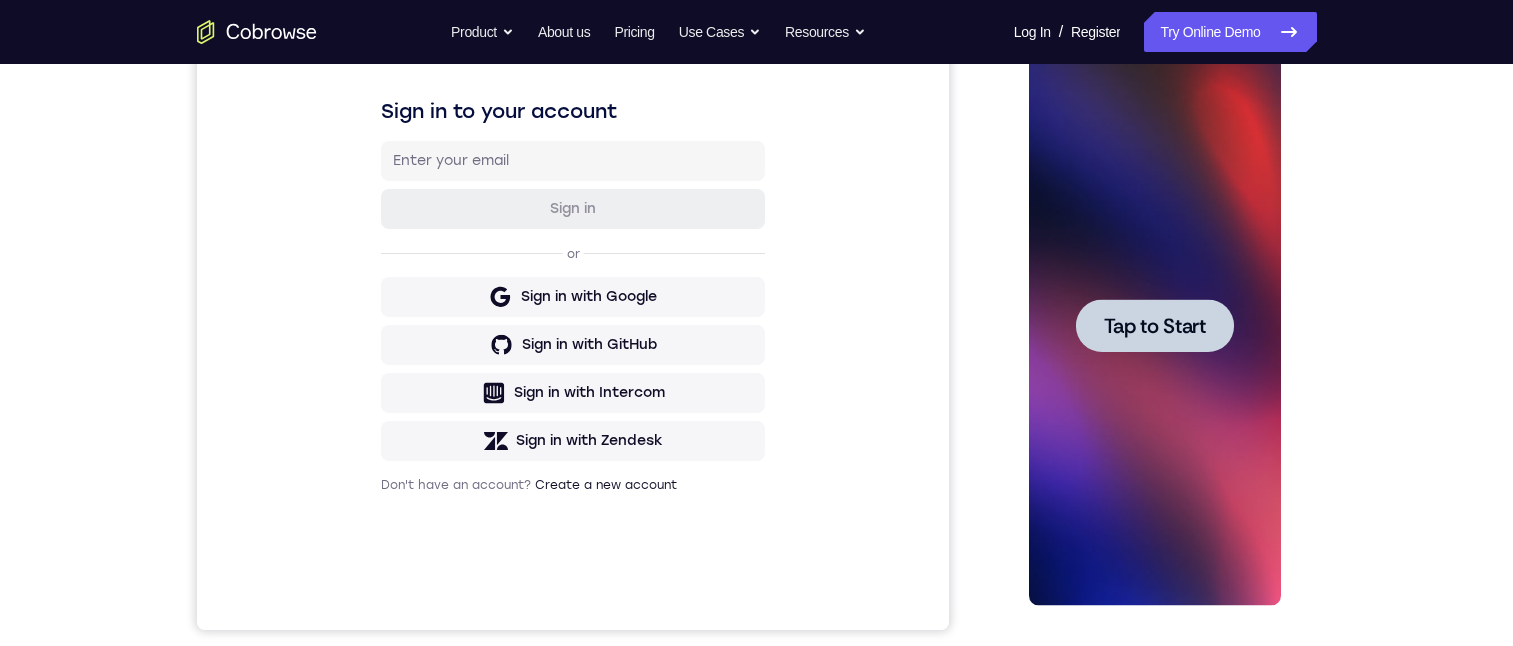 click on "Tap to Start" at bounding box center [1155, 326] 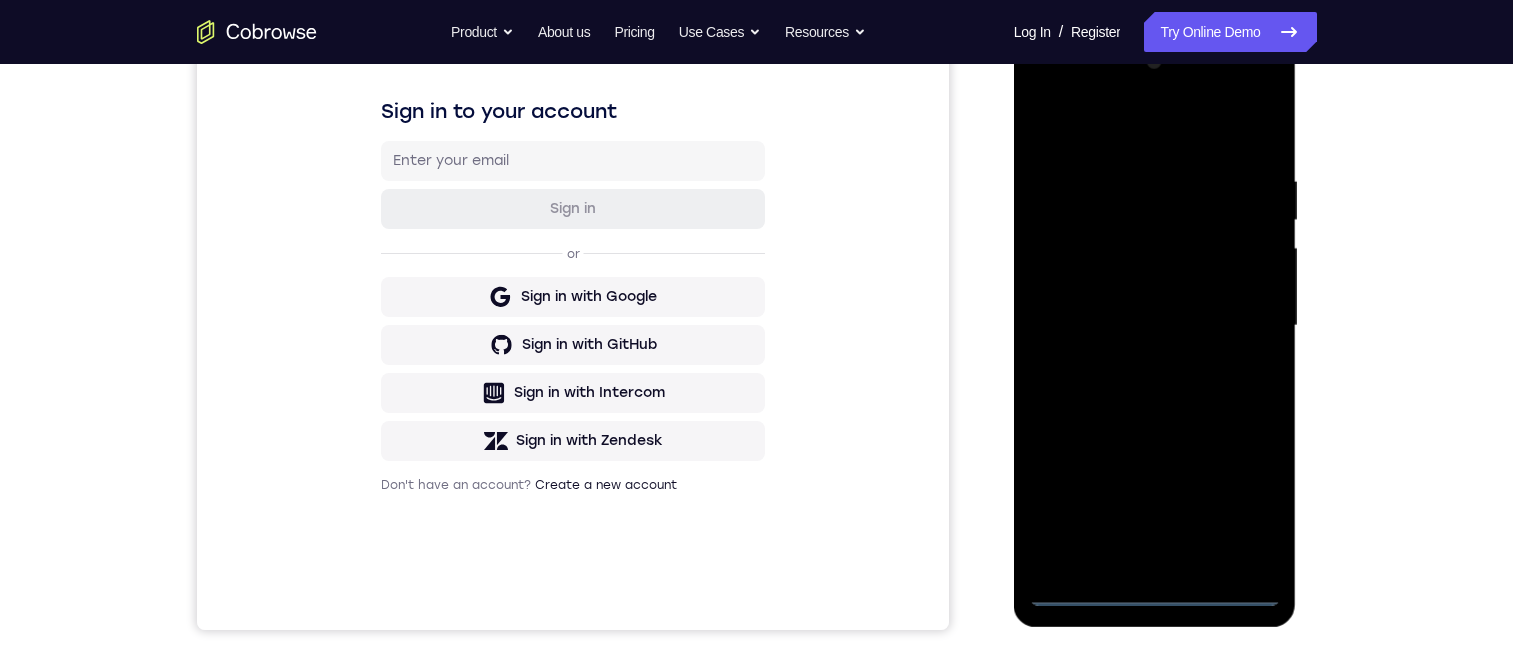 click at bounding box center (1155, 326) 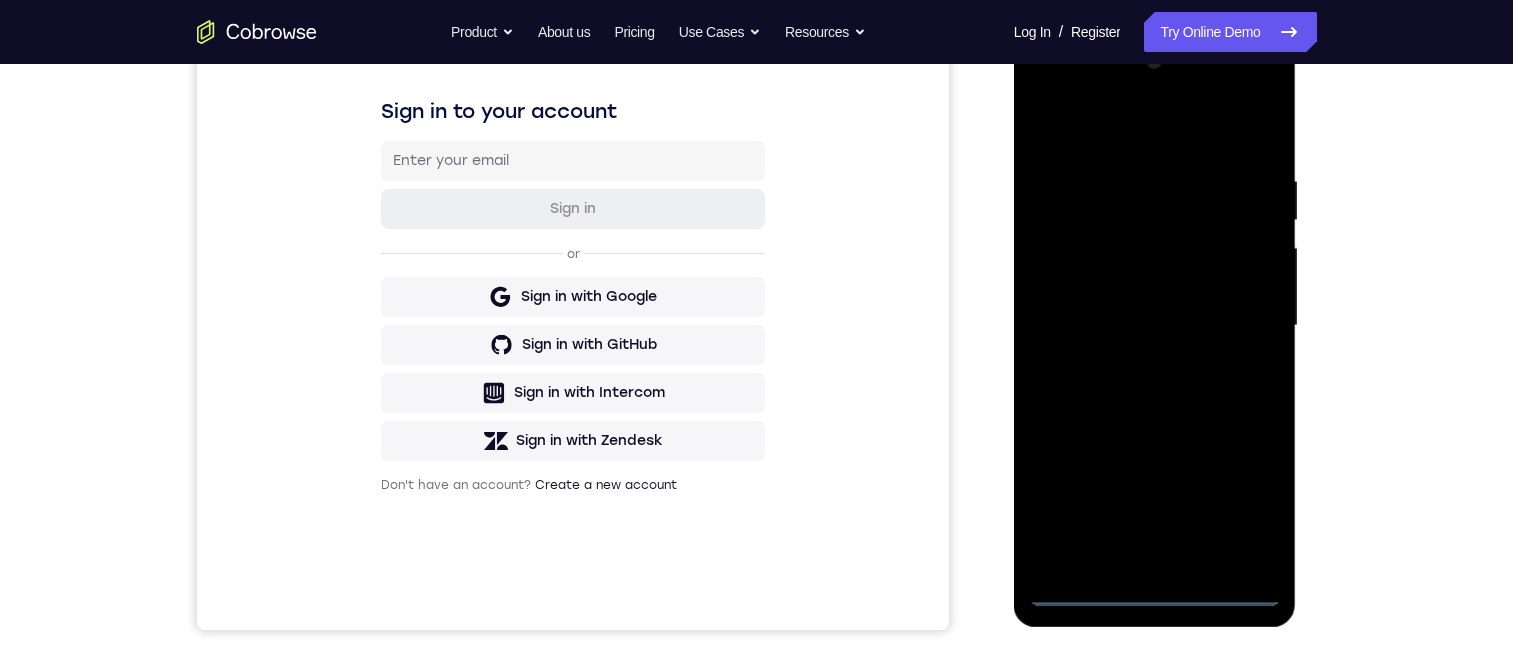 click at bounding box center (1155, 326) 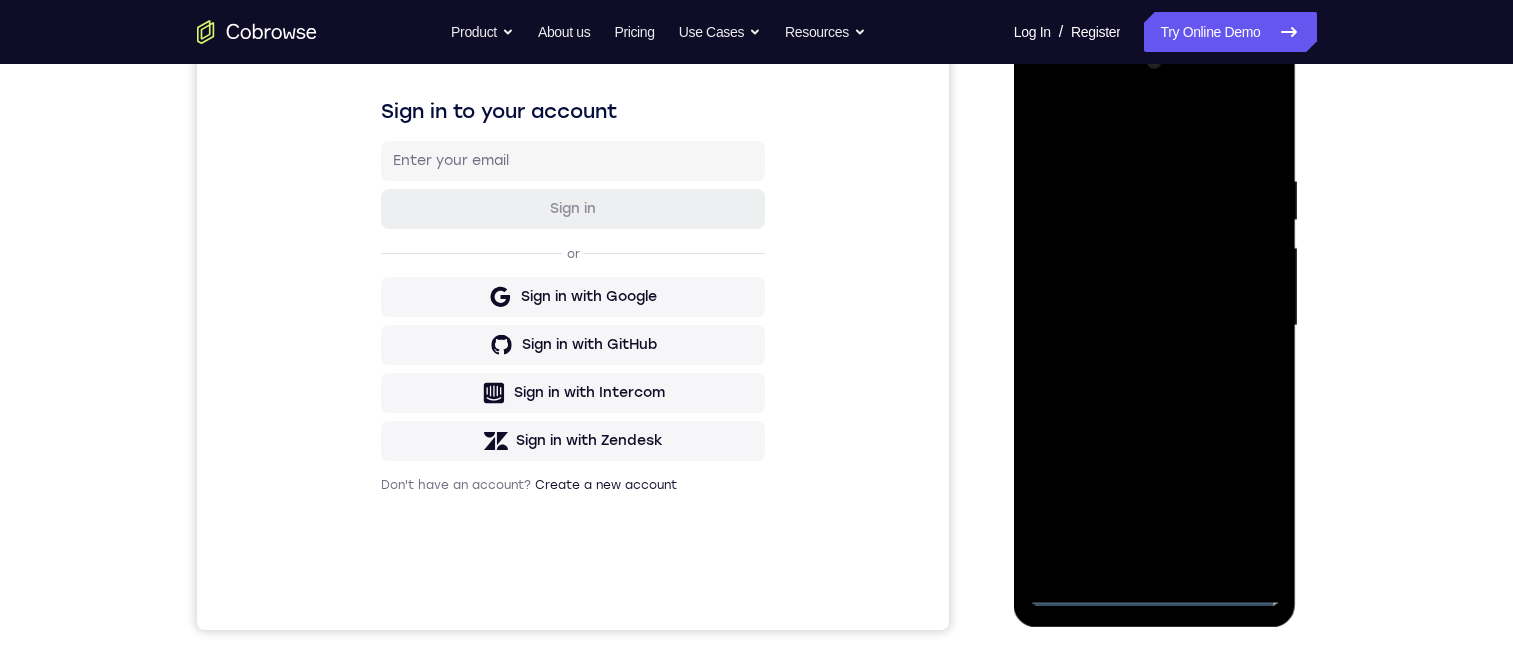 click at bounding box center (1155, 326) 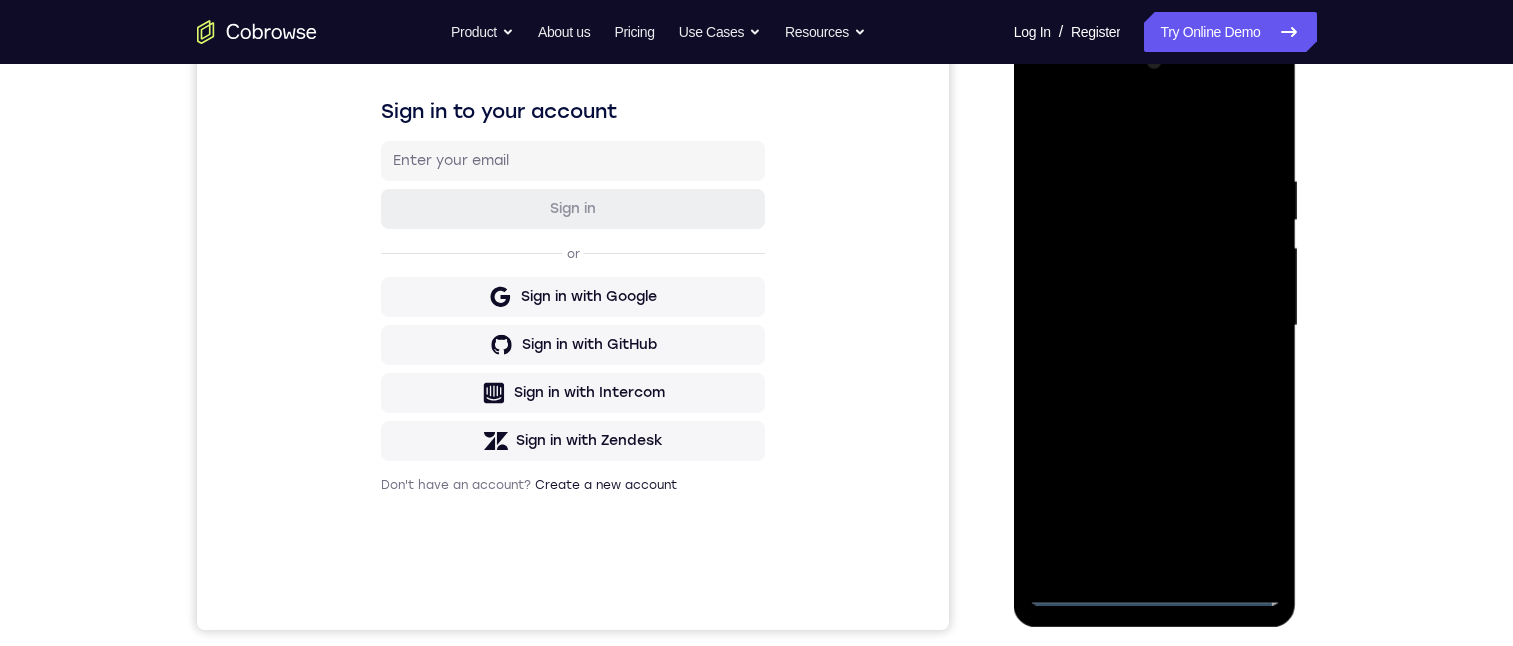 scroll, scrollTop: 200, scrollLeft: 0, axis: vertical 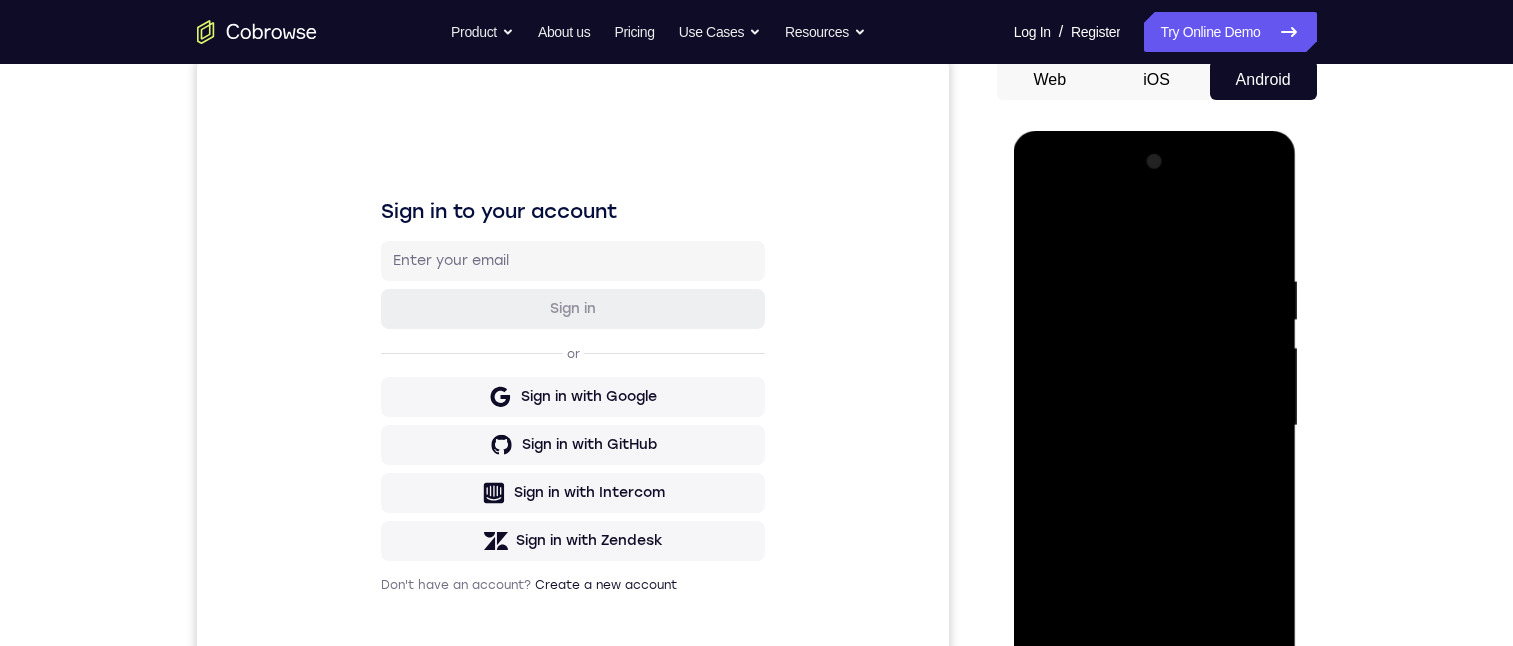click at bounding box center (1155, 426) 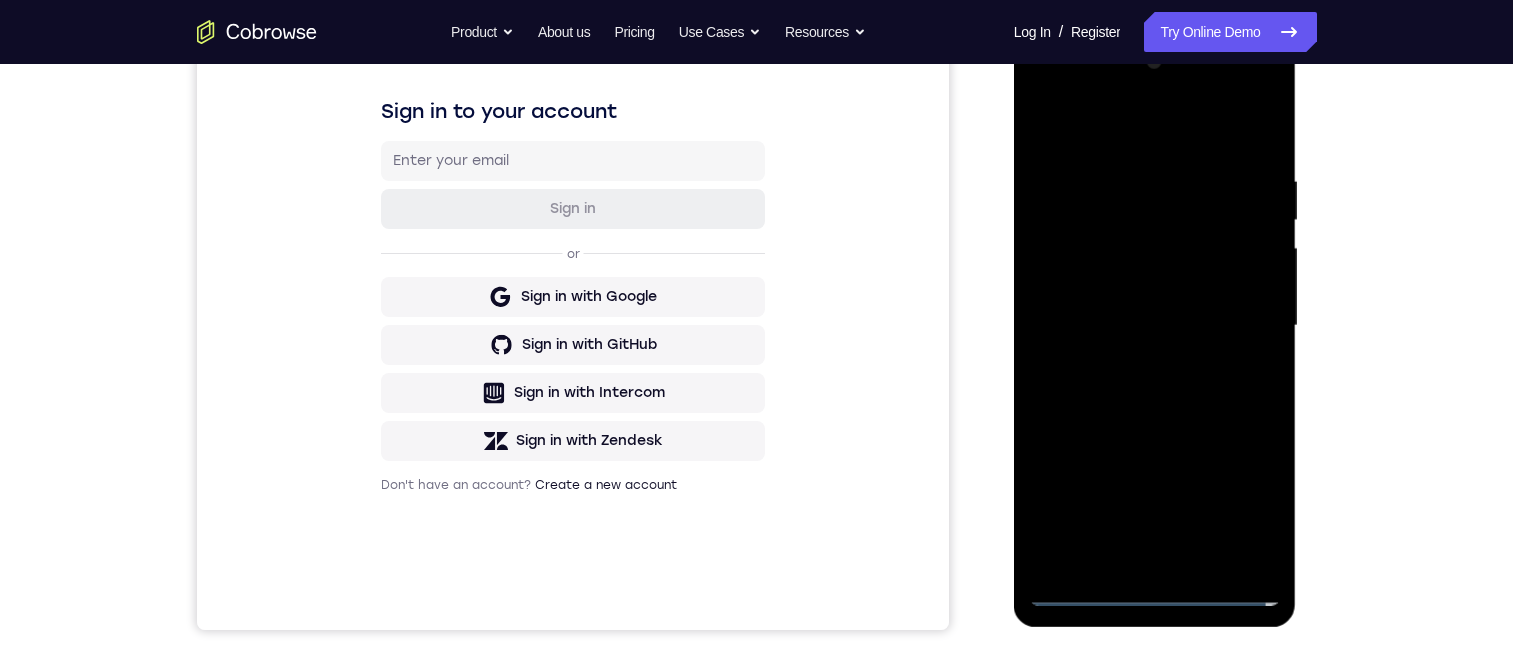click at bounding box center [1155, 326] 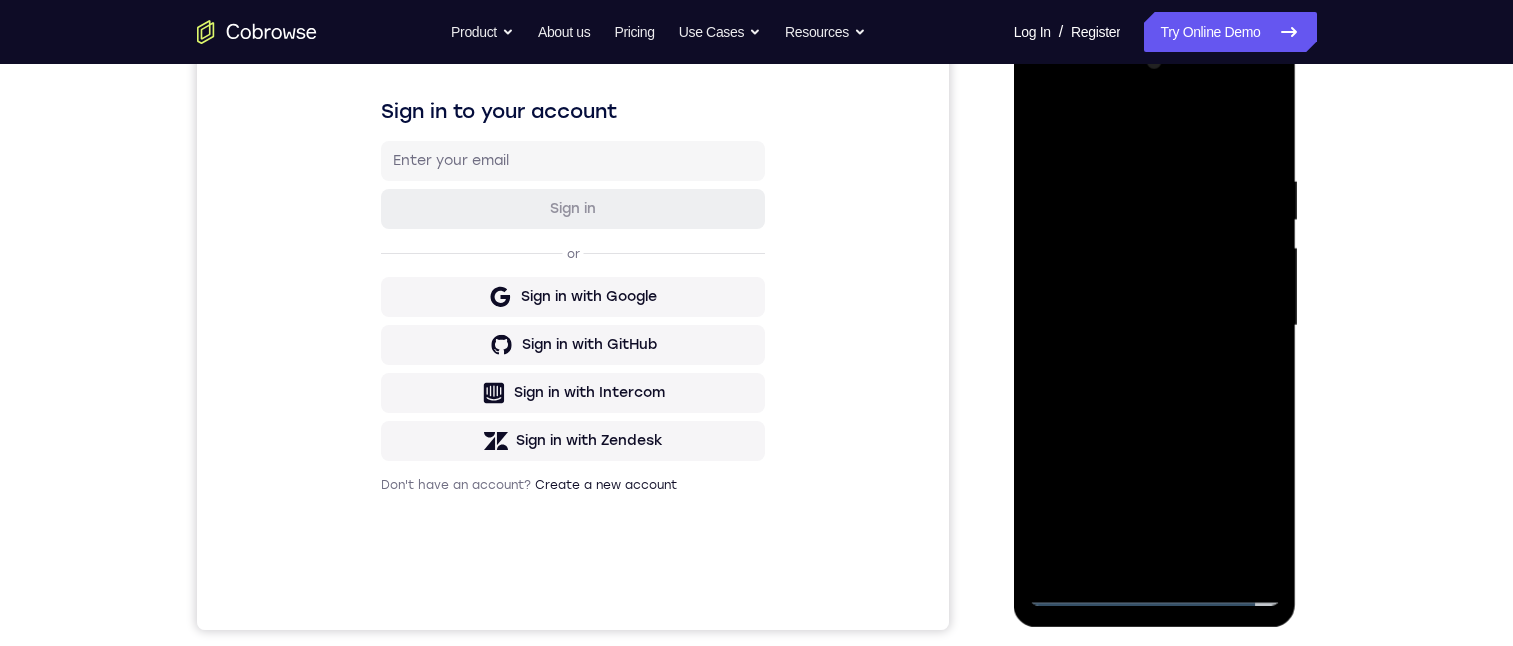 click at bounding box center (1155, 326) 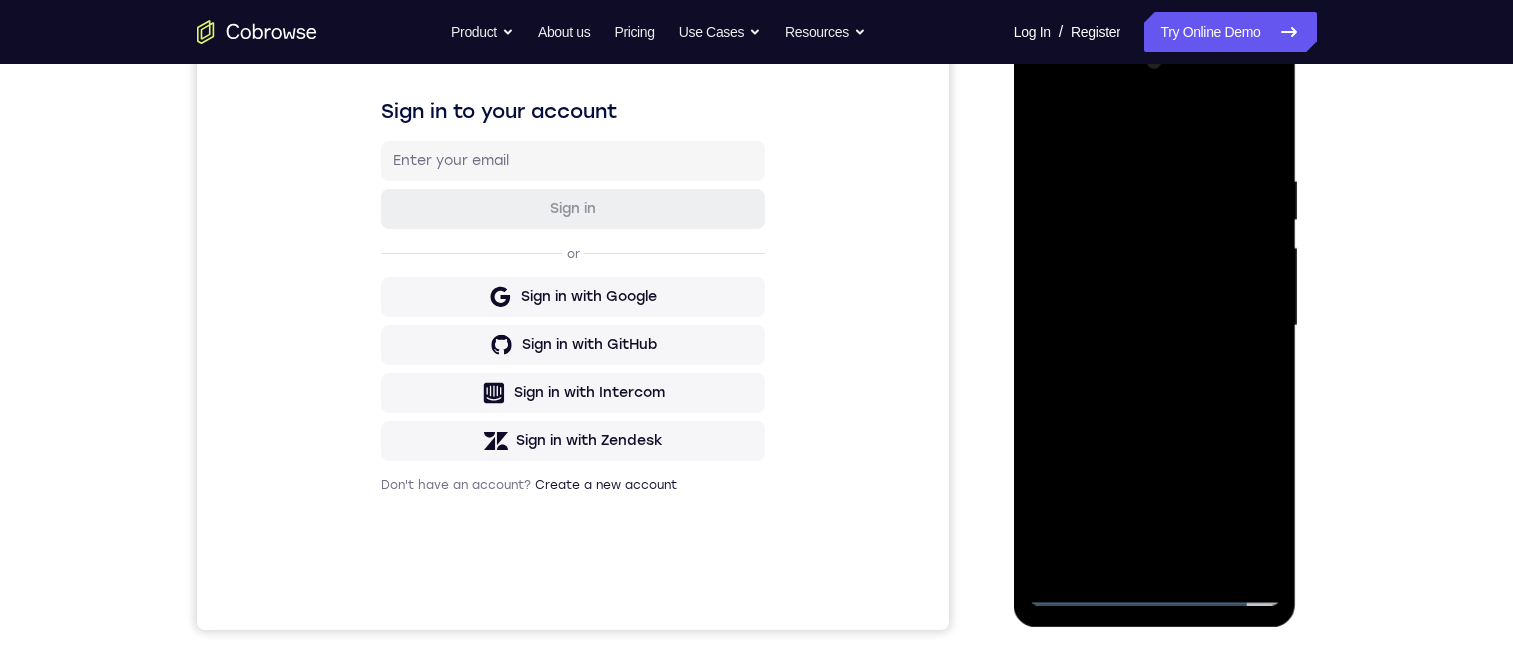 click at bounding box center [1155, 326] 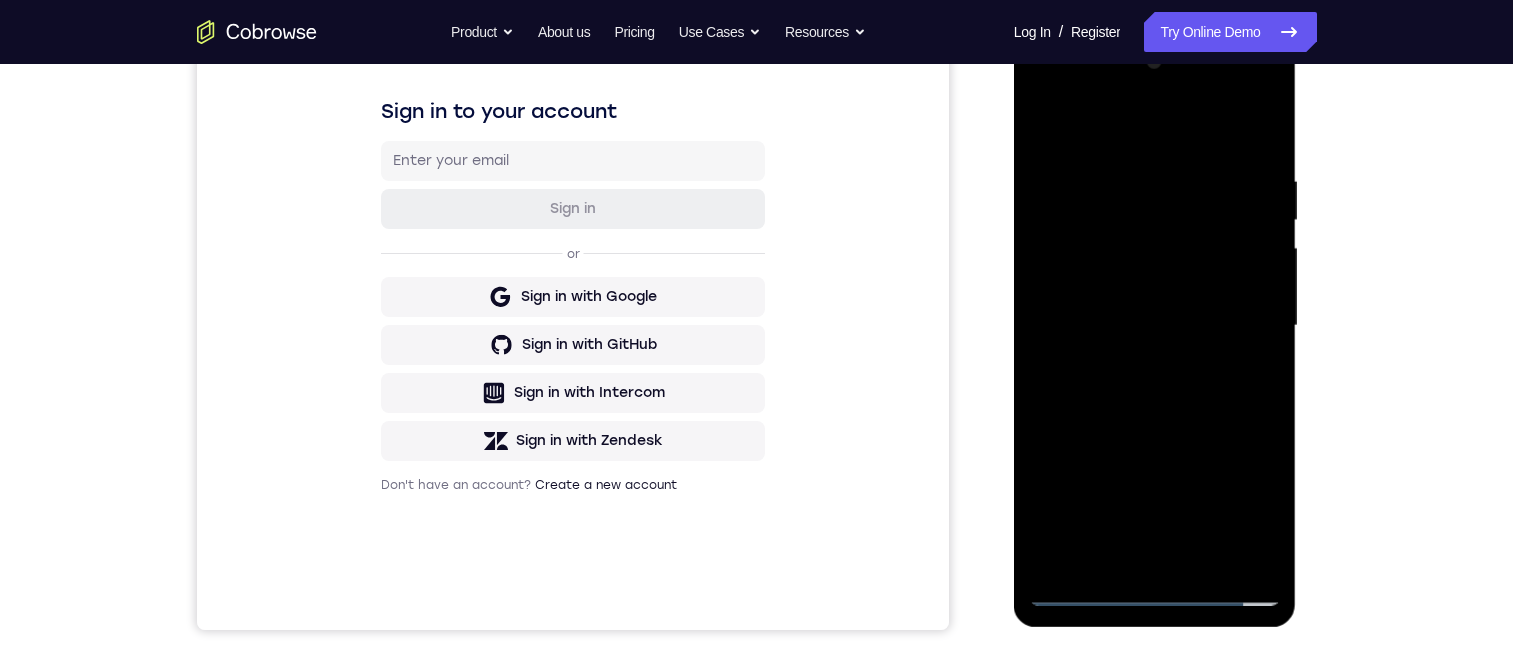 click at bounding box center (1155, 326) 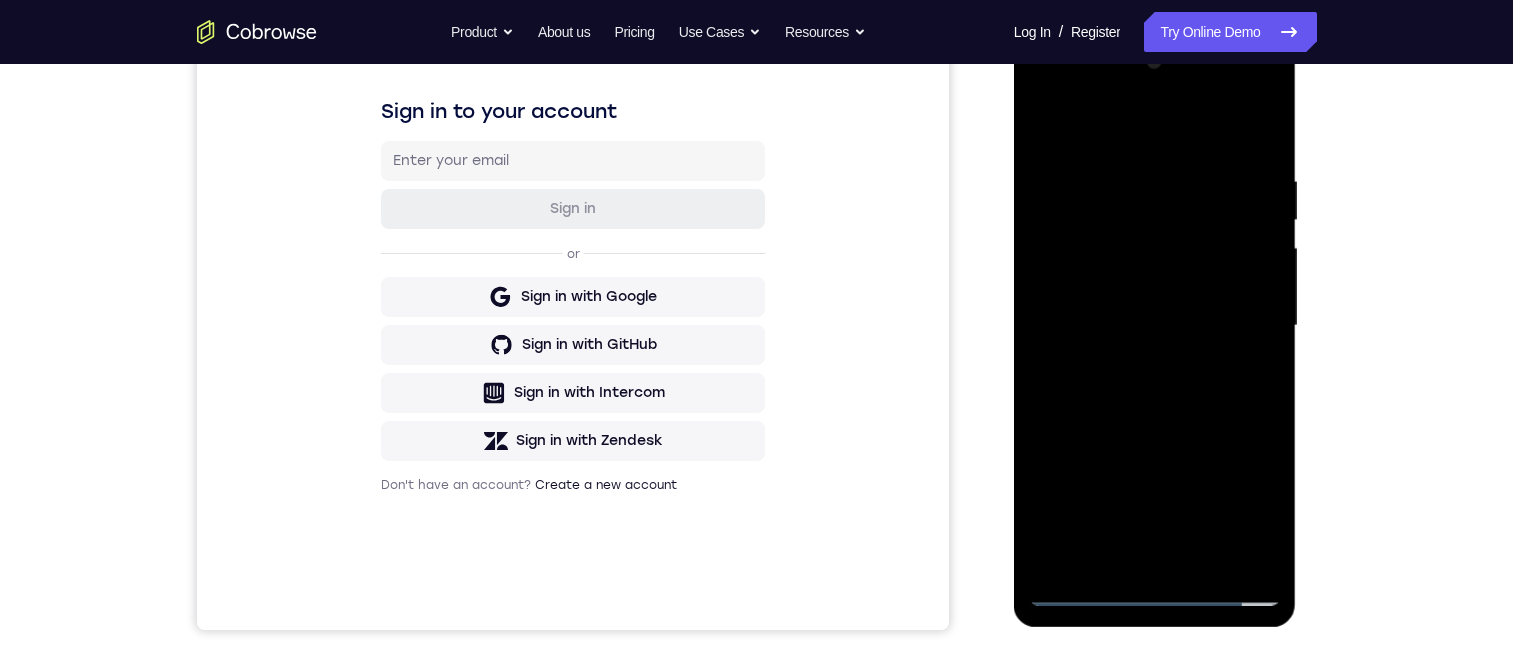click at bounding box center [1155, 326] 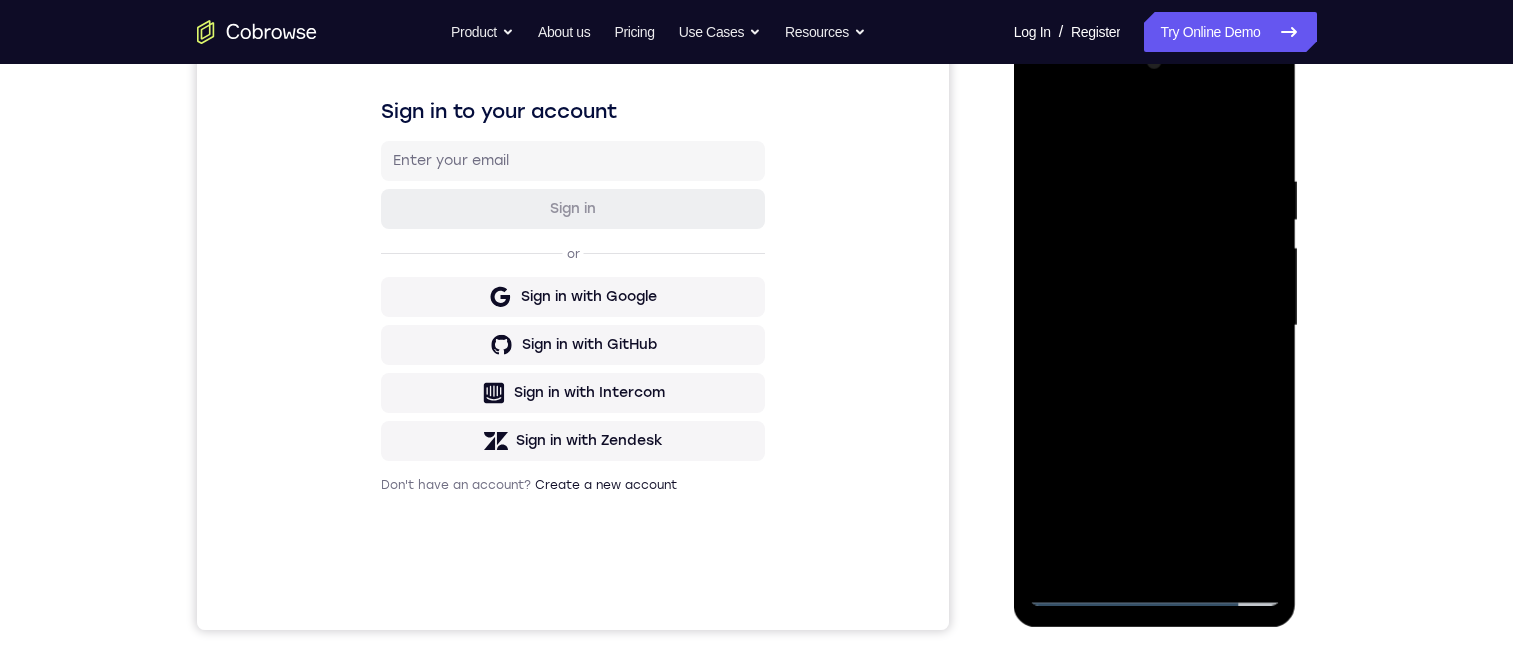click at bounding box center [1155, 326] 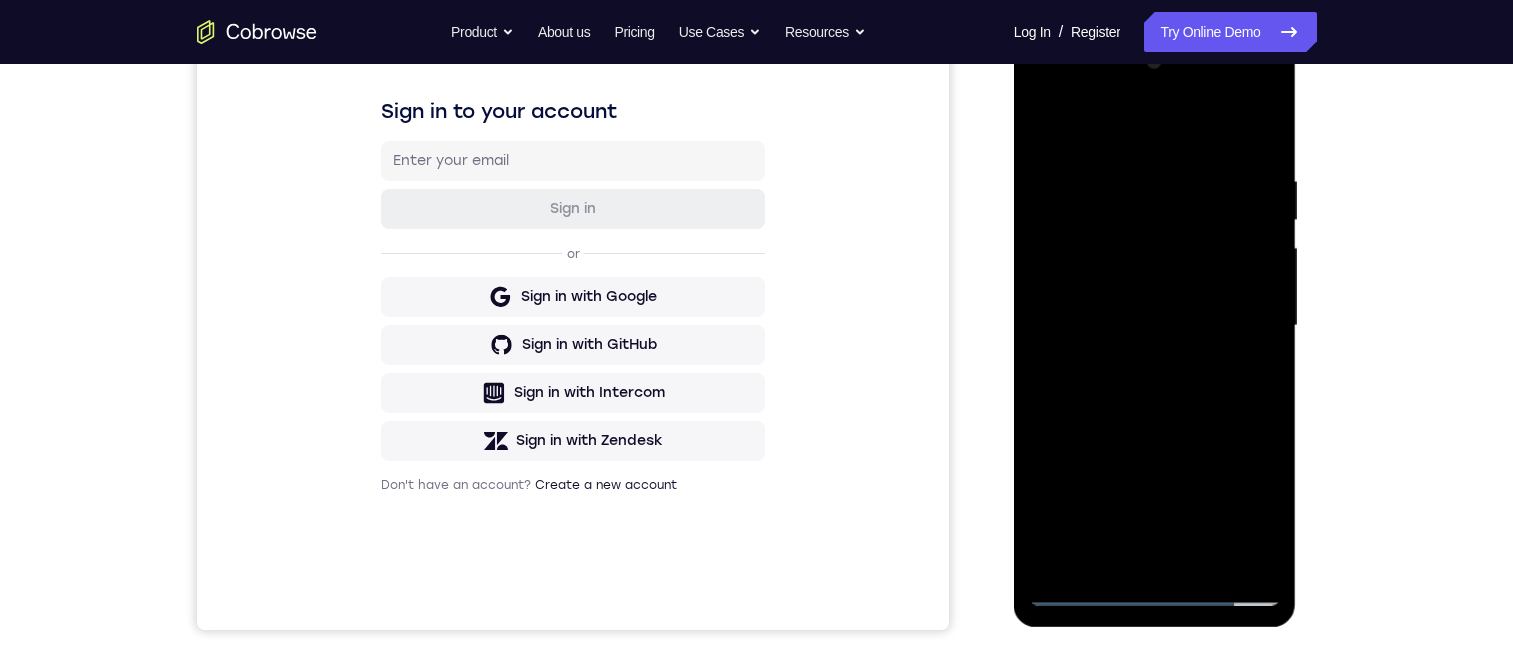 click at bounding box center [1155, 326] 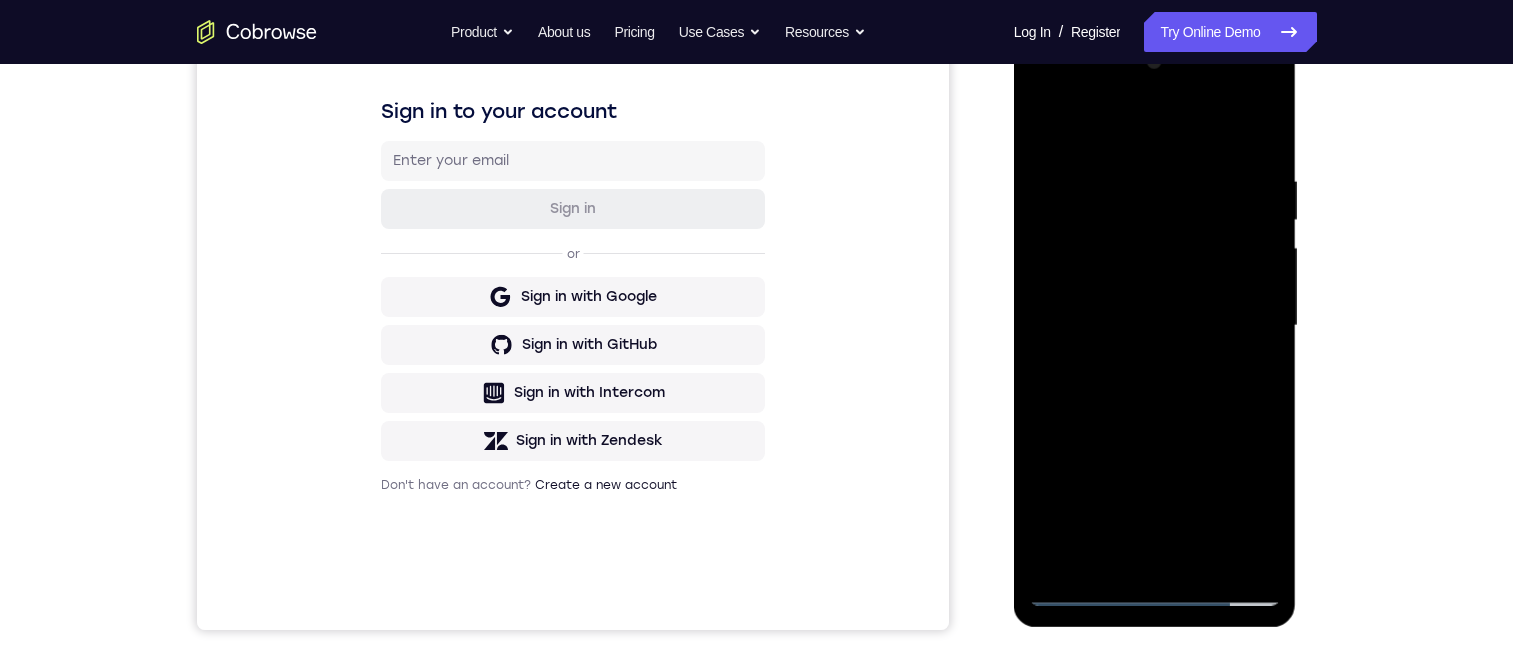 click at bounding box center [1155, 326] 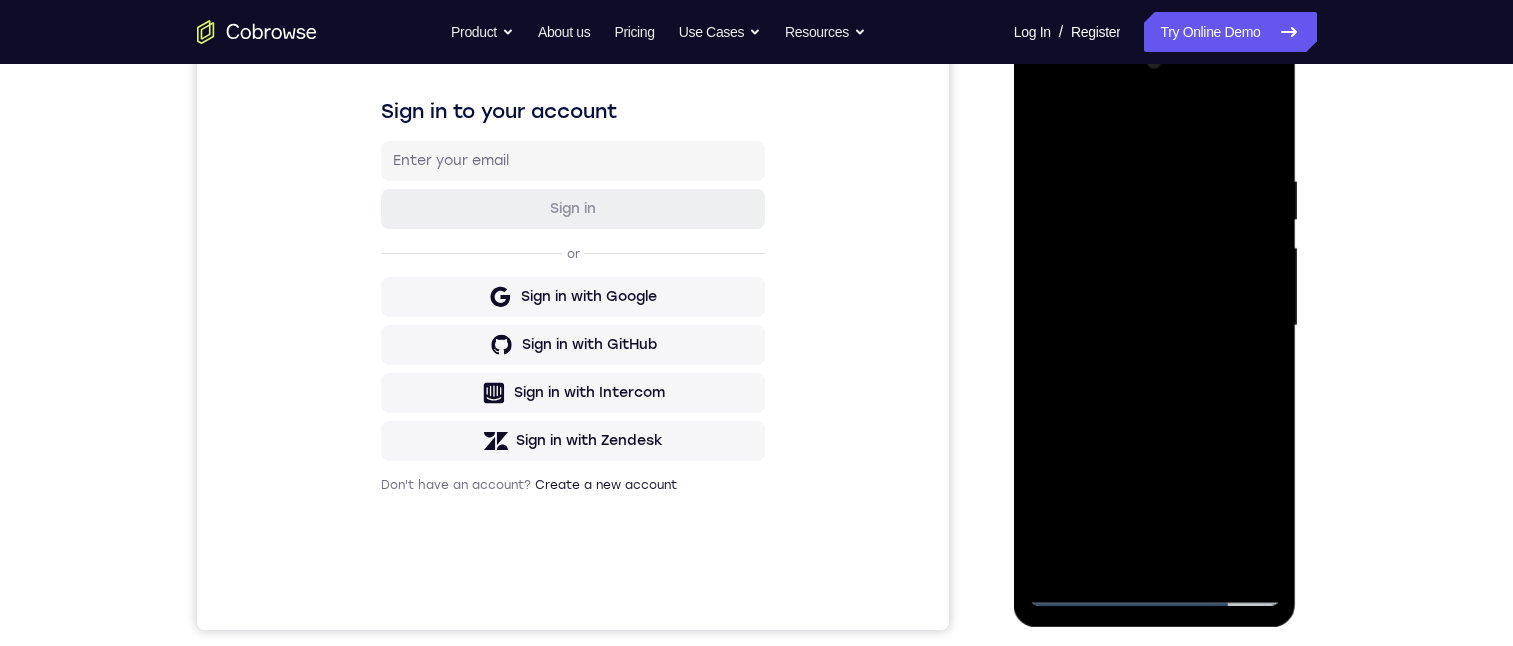 click at bounding box center (1155, 326) 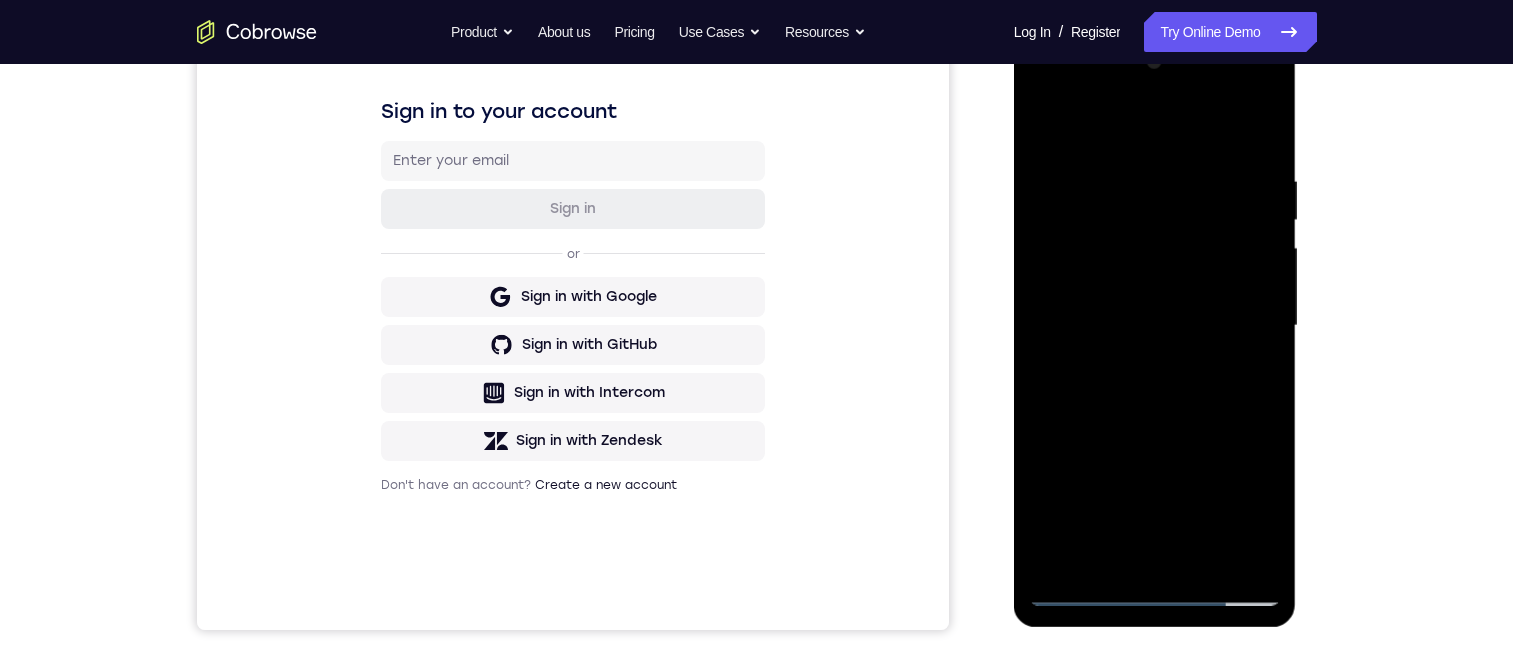 click at bounding box center (1155, 326) 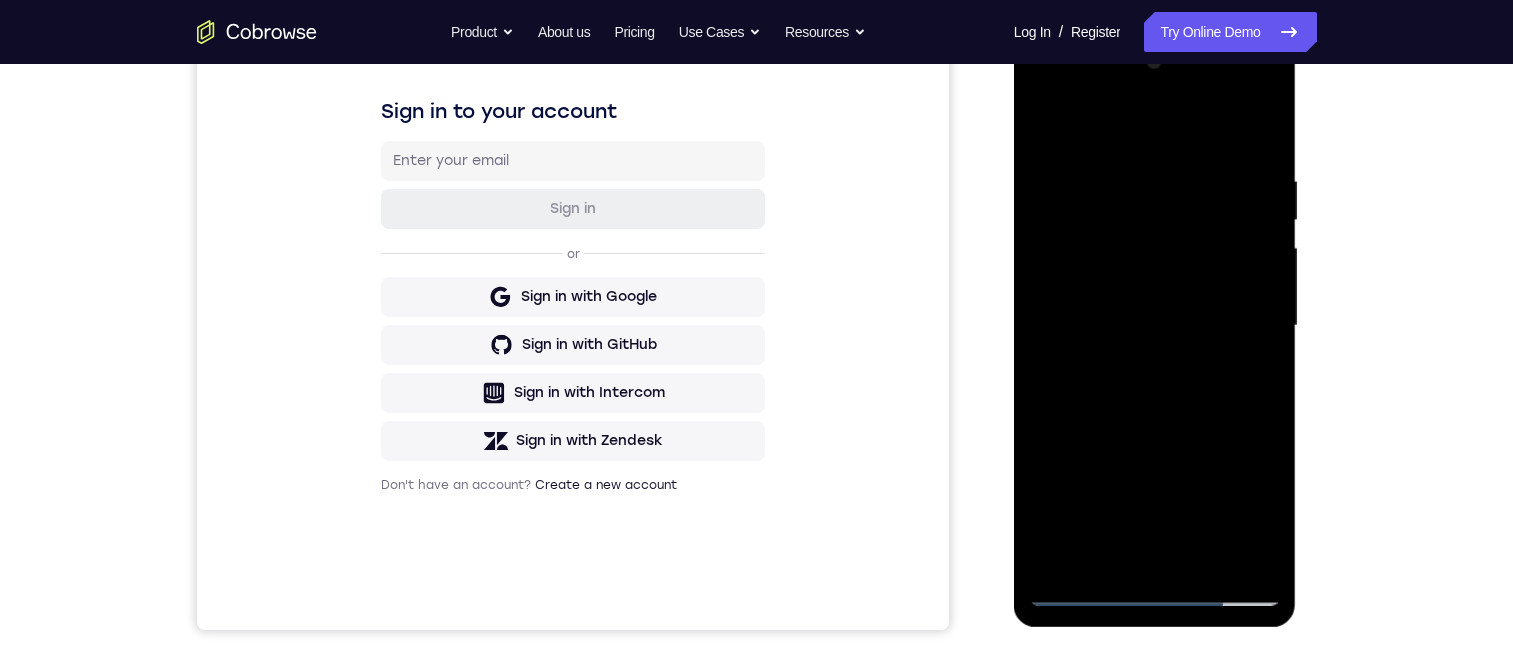 click at bounding box center [1155, 326] 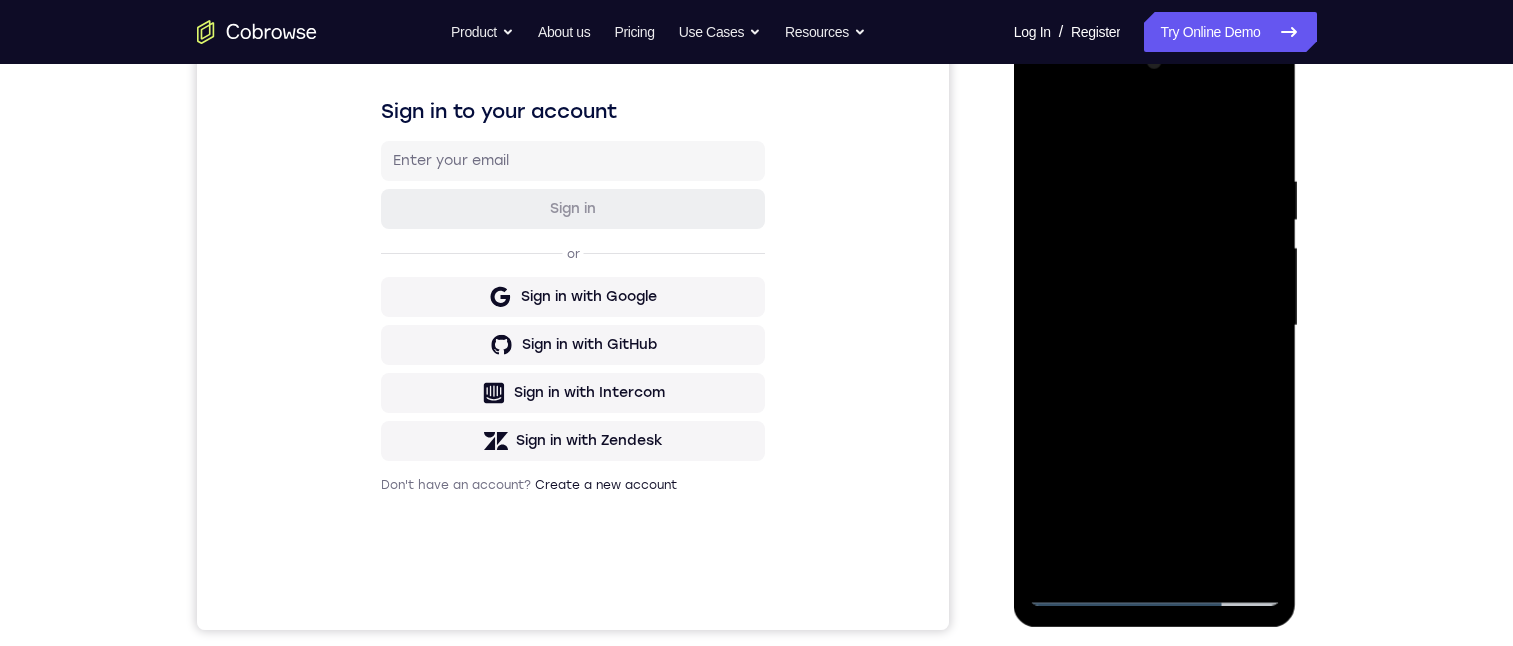 click at bounding box center (1155, 326) 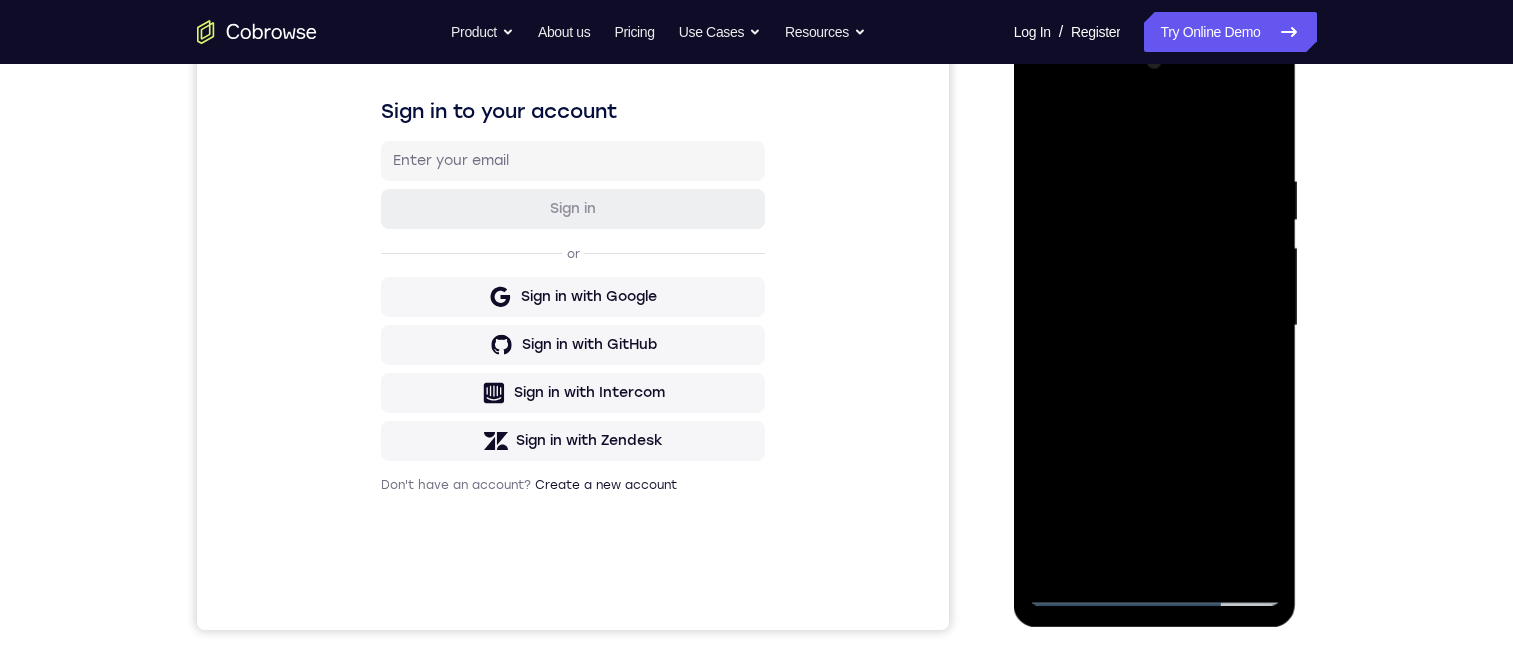 click at bounding box center (1155, 326) 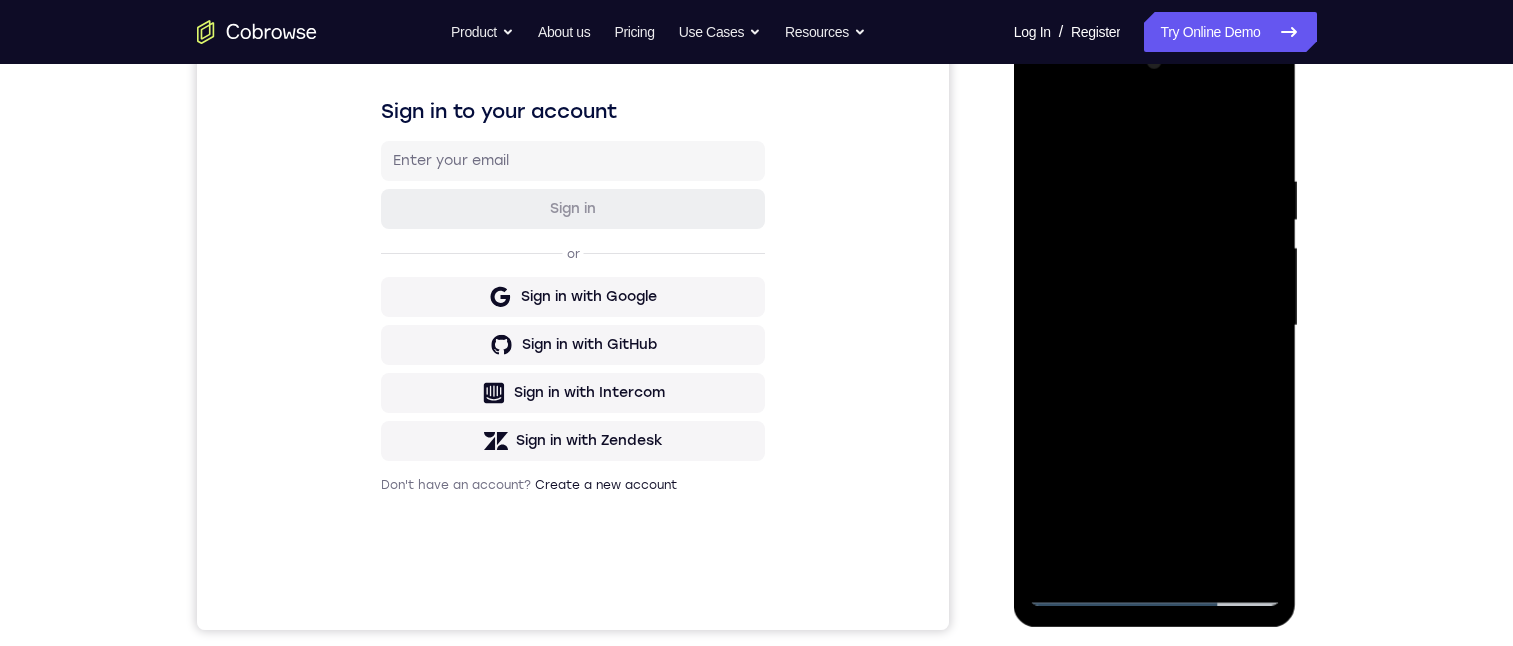 click at bounding box center (1155, 326) 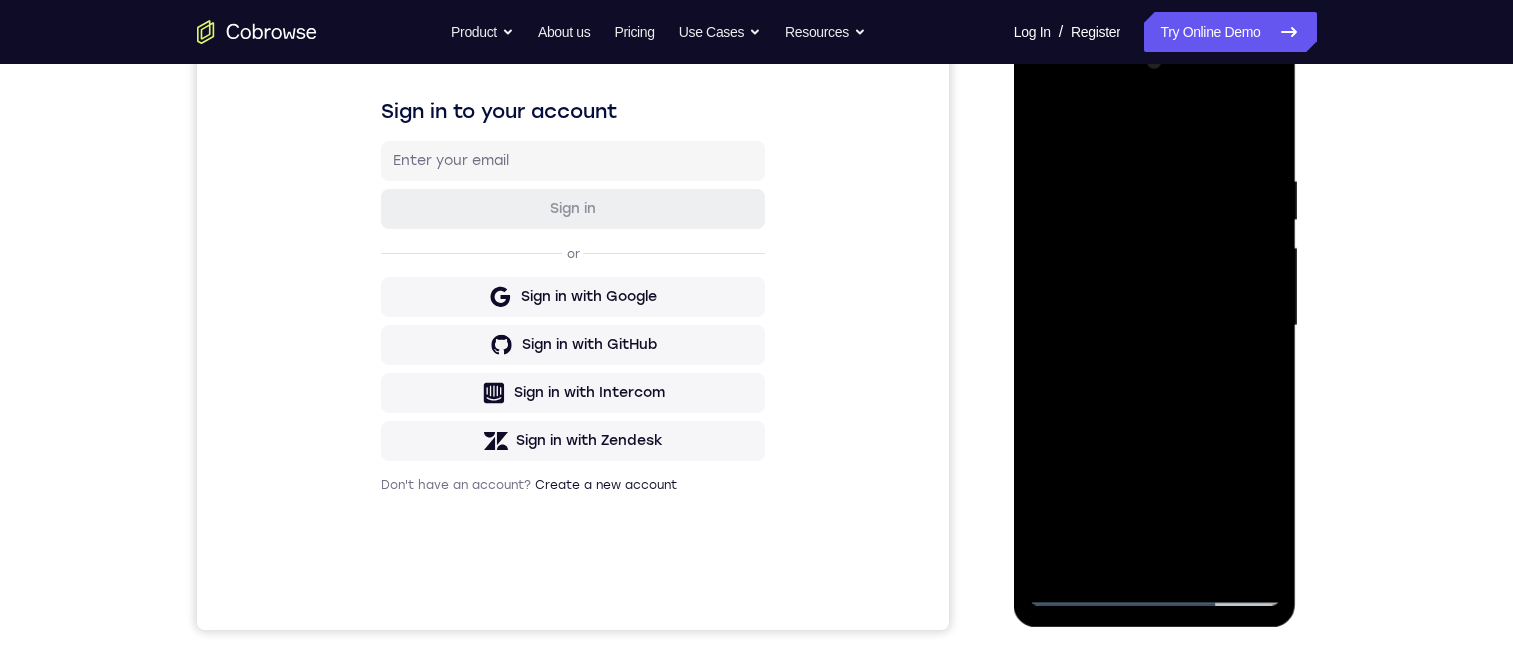 click at bounding box center (1155, 326) 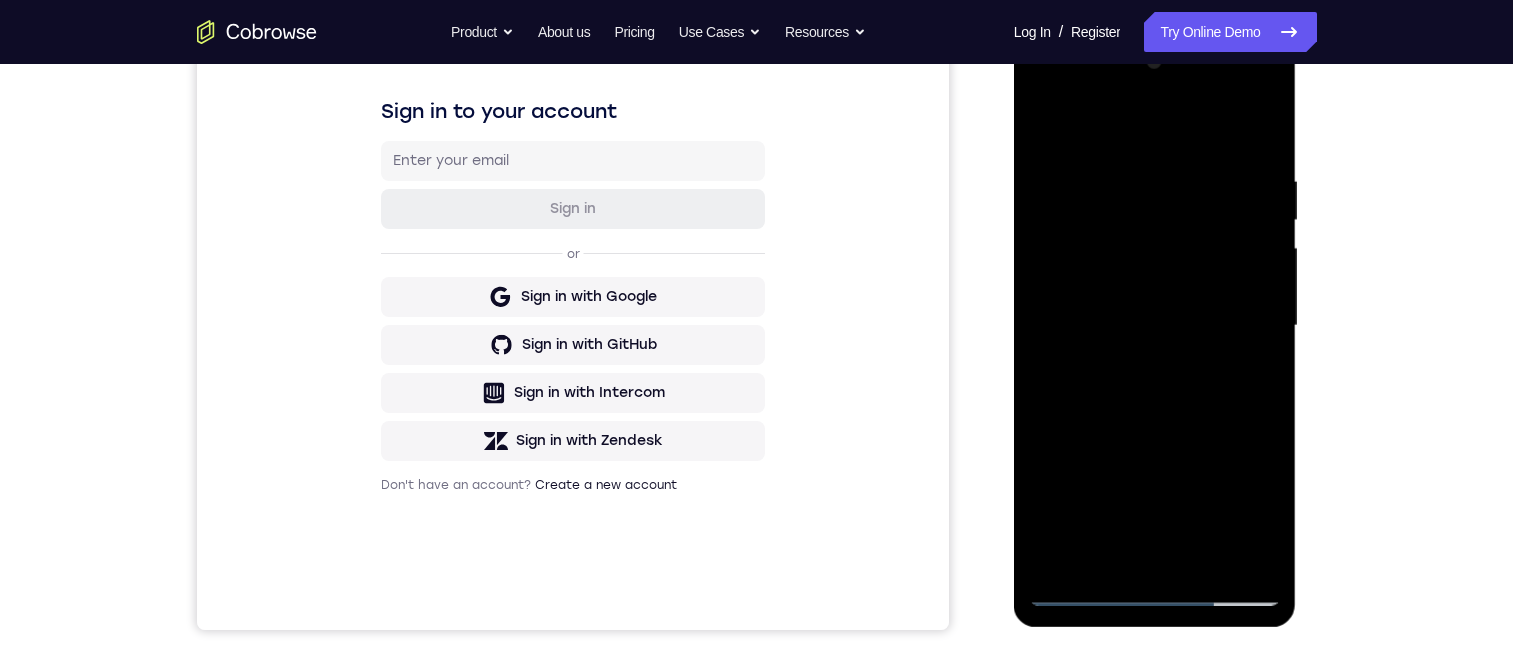 click at bounding box center [1155, 326] 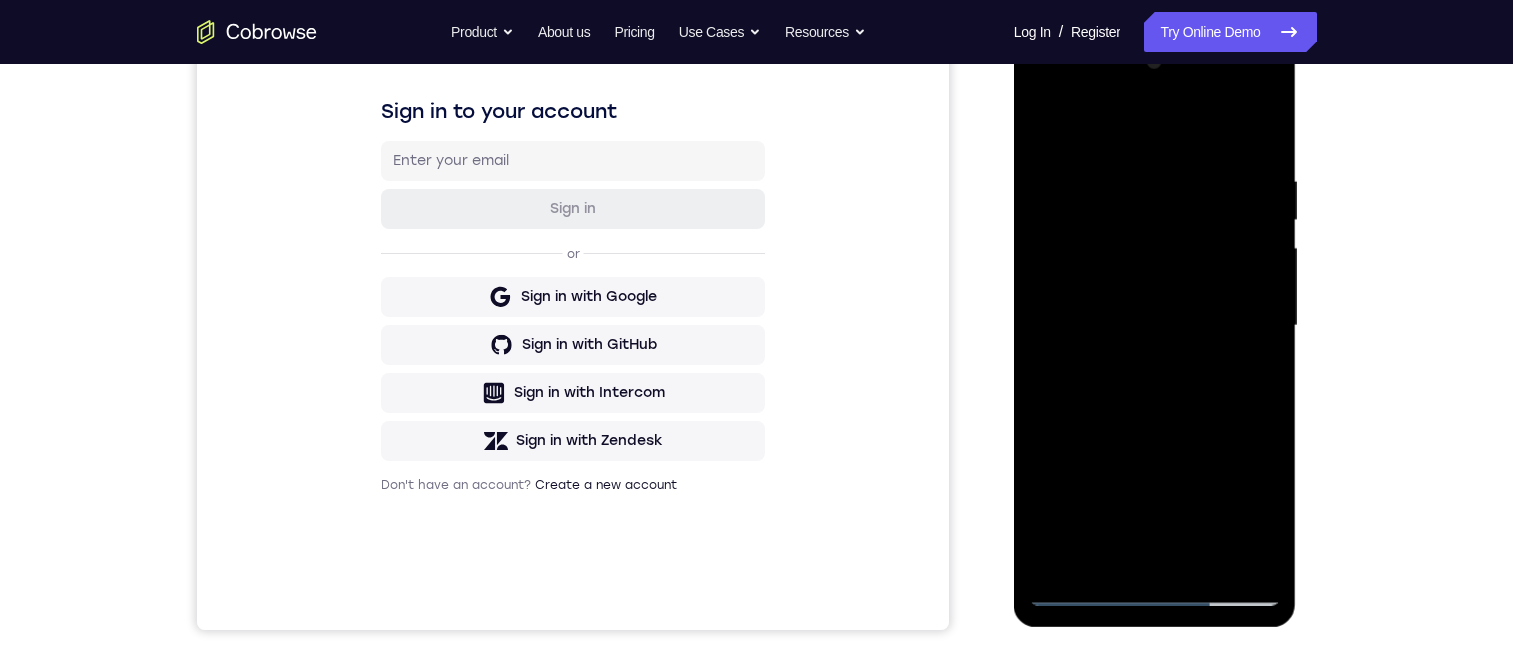 click at bounding box center [1155, 326] 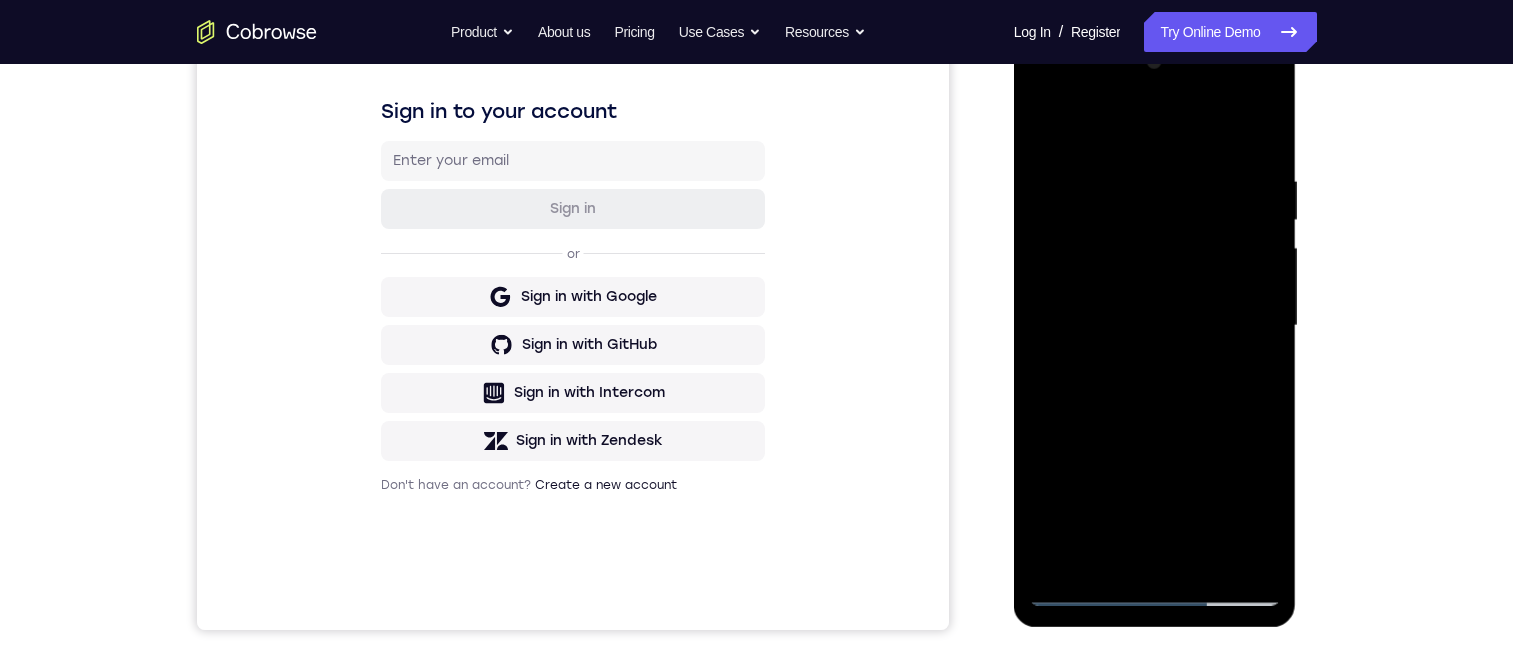 click at bounding box center [1155, 326] 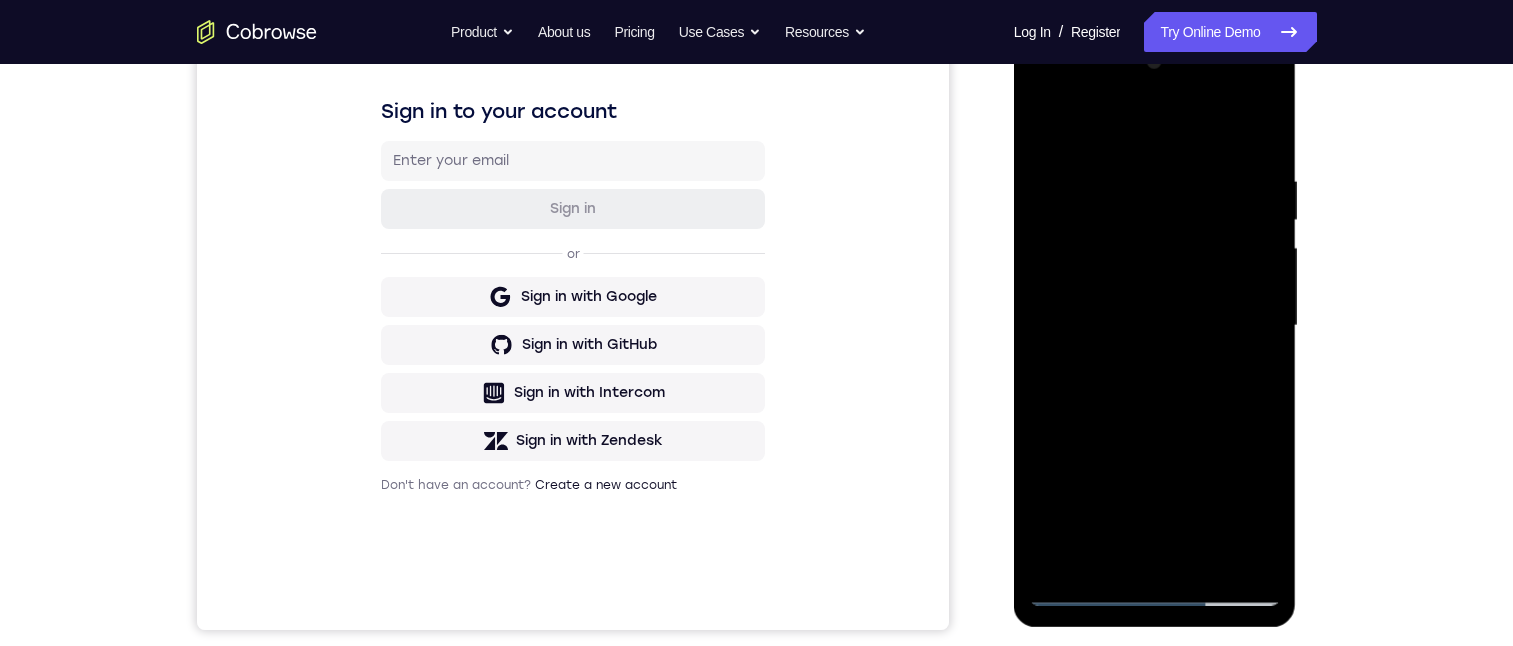 click at bounding box center [1155, 326] 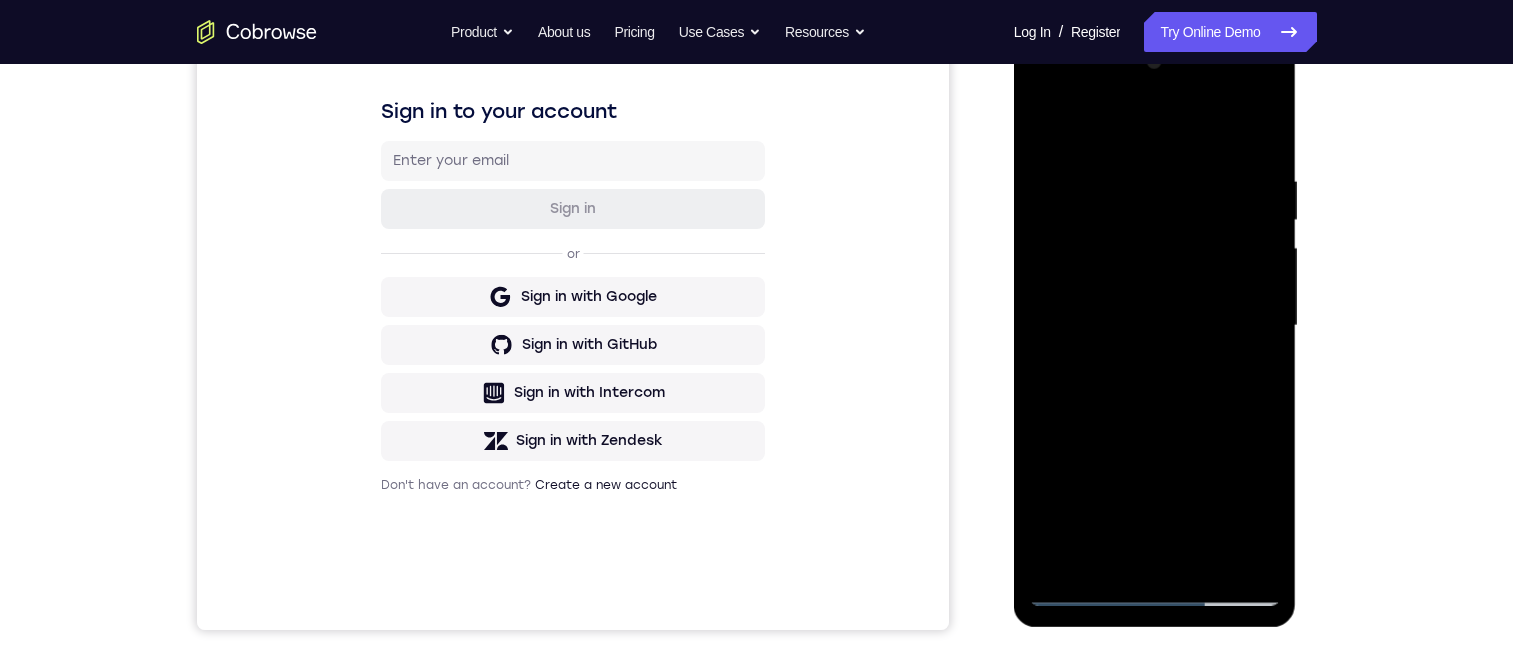 click at bounding box center [1155, 326] 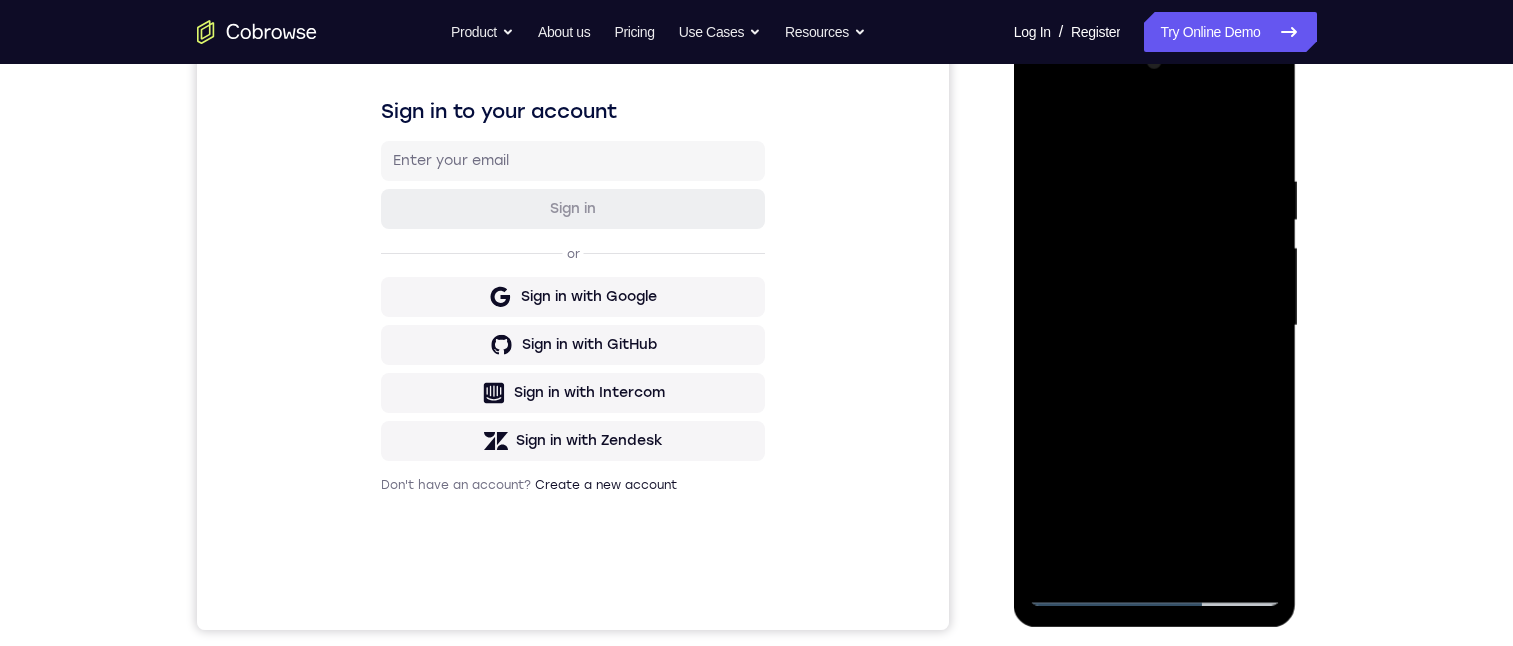 click at bounding box center [1155, 326] 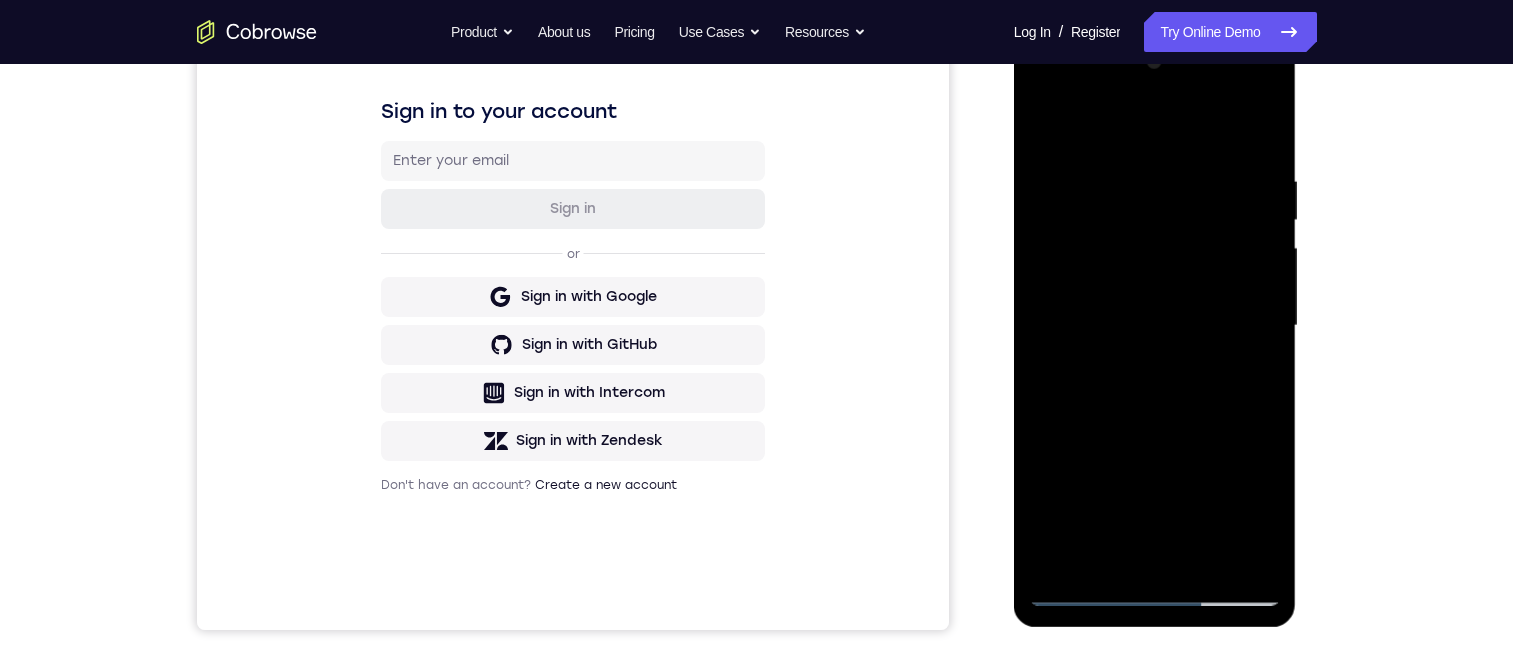 click at bounding box center [1155, 326] 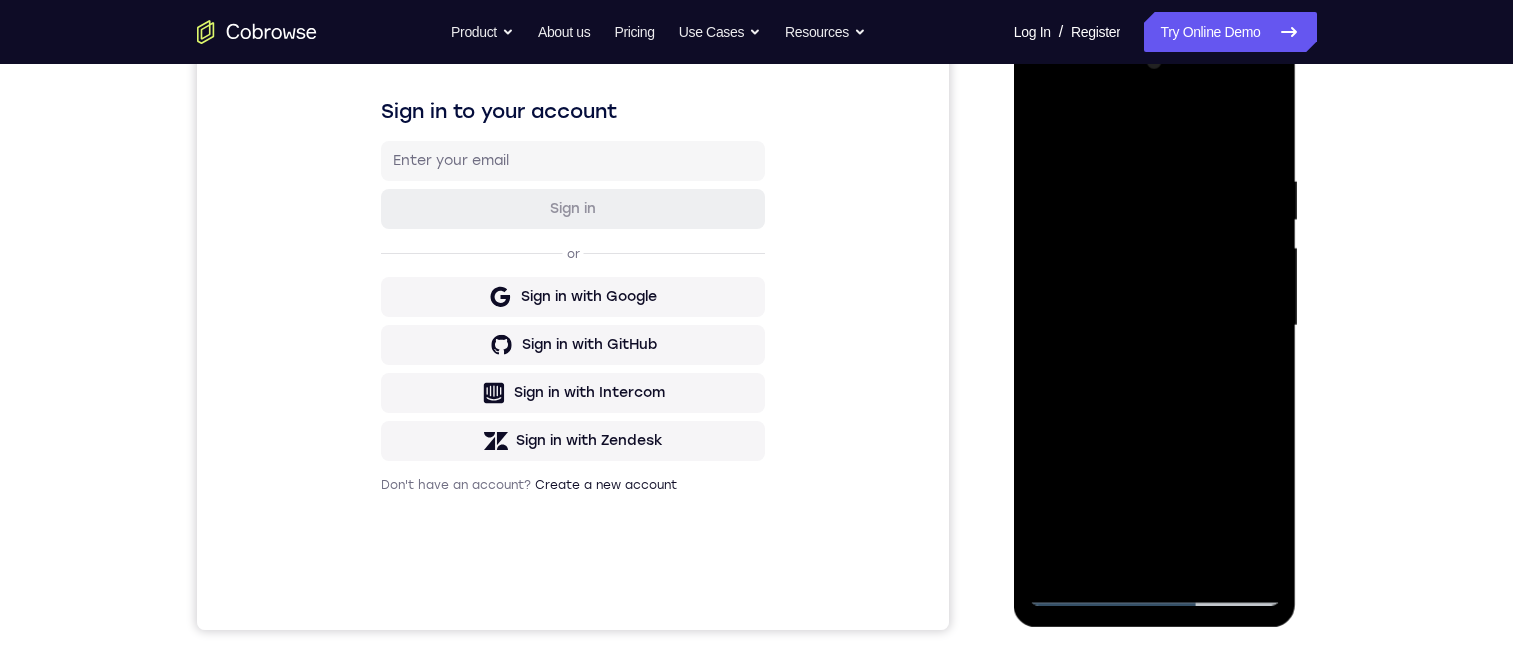click at bounding box center (1155, 326) 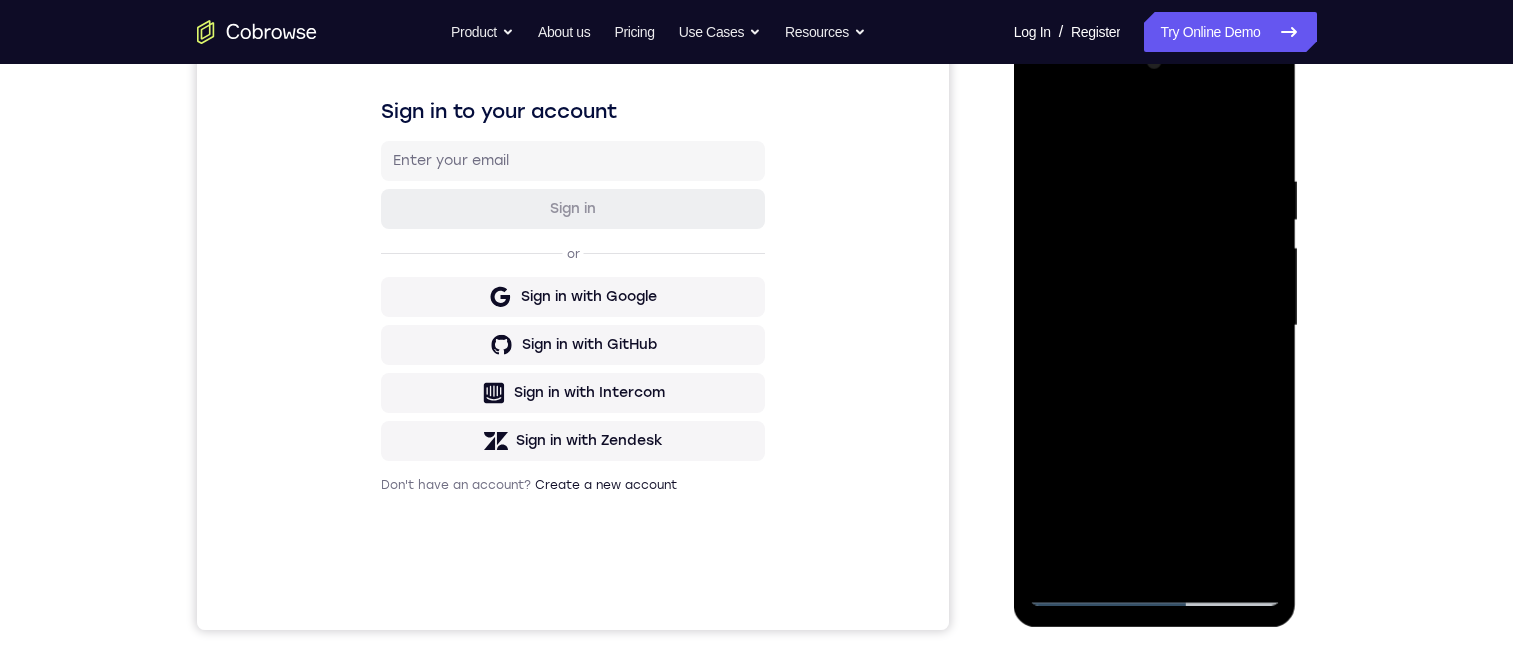 click at bounding box center (1155, 326) 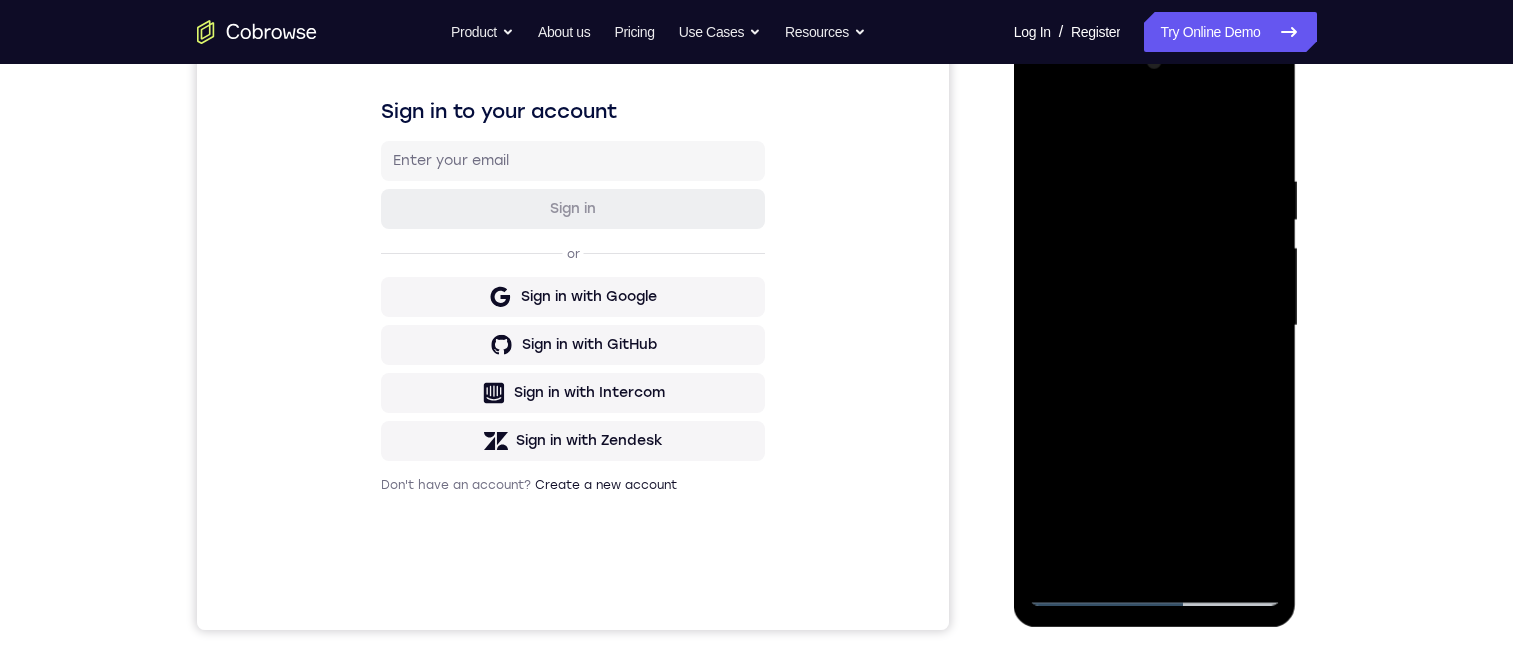 click at bounding box center [1155, 326] 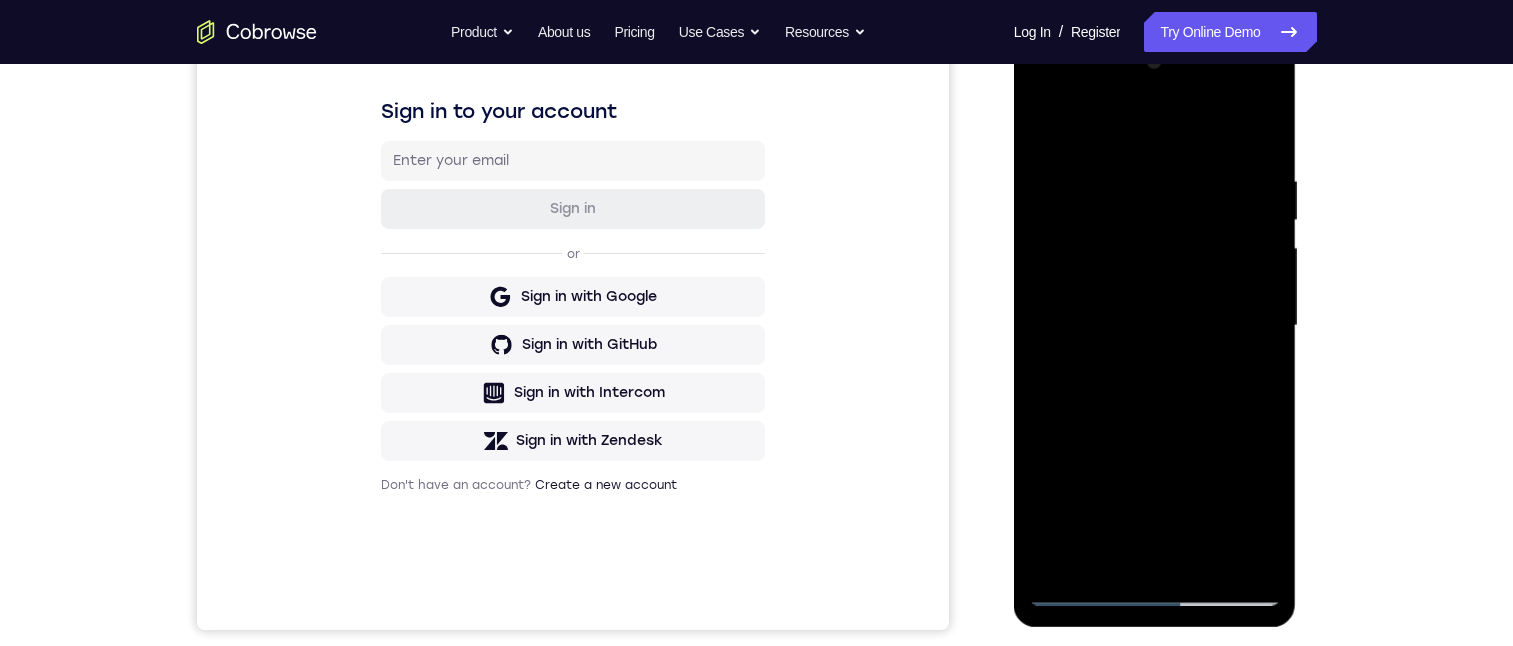 click at bounding box center (1155, 326) 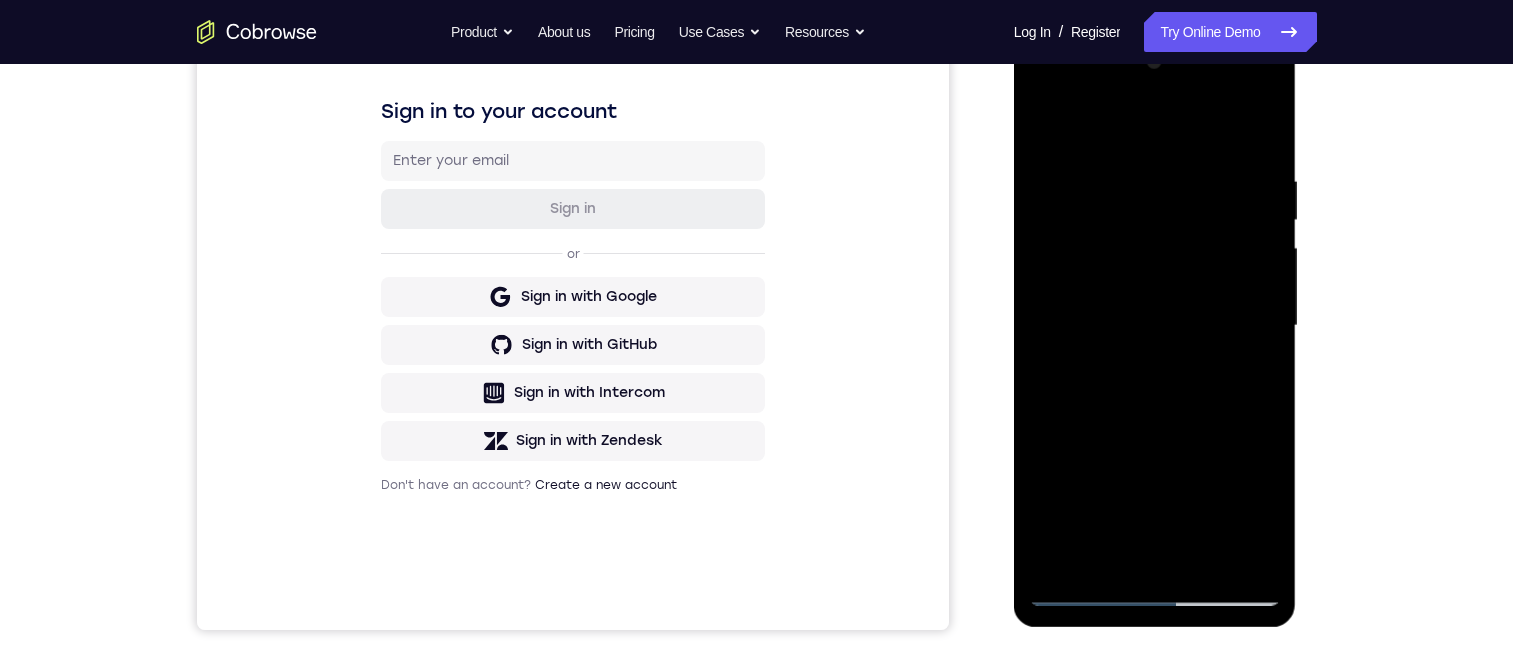 click at bounding box center [1155, 326] 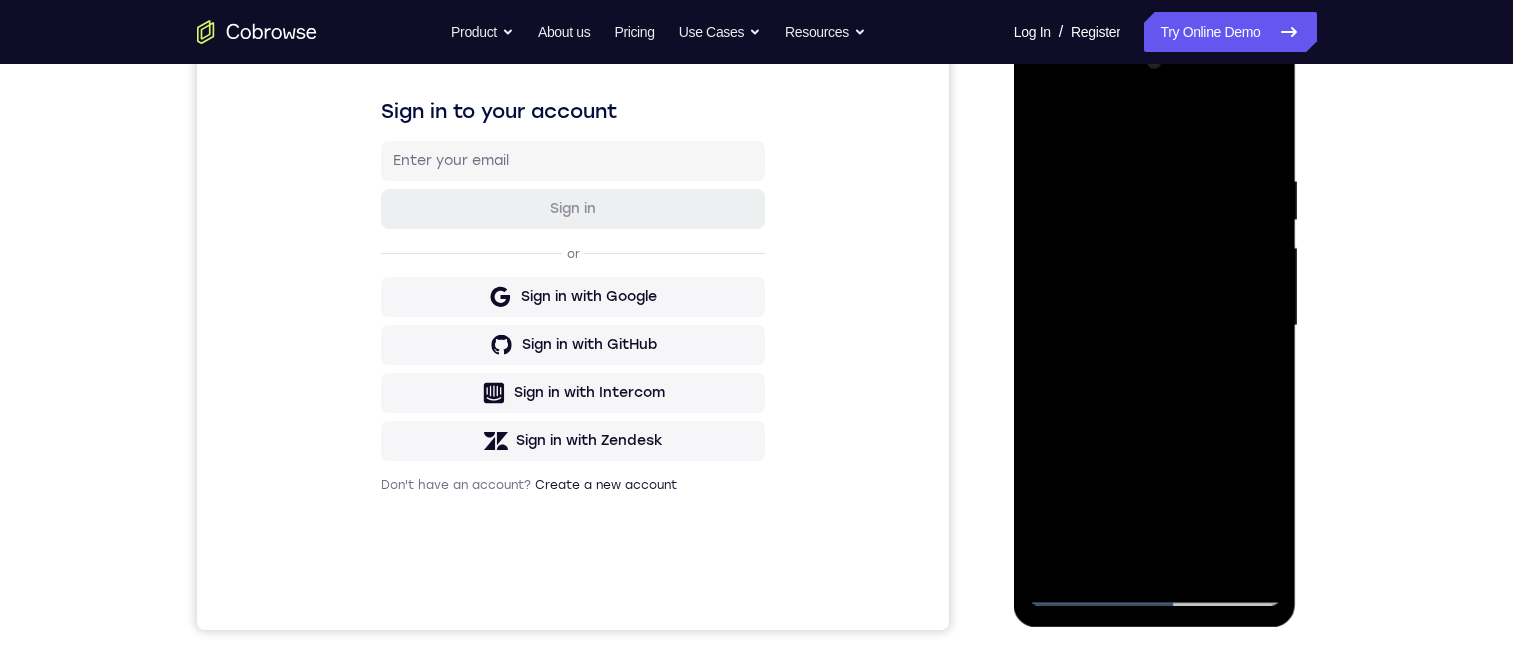 click at bounding box center [1155, 326] 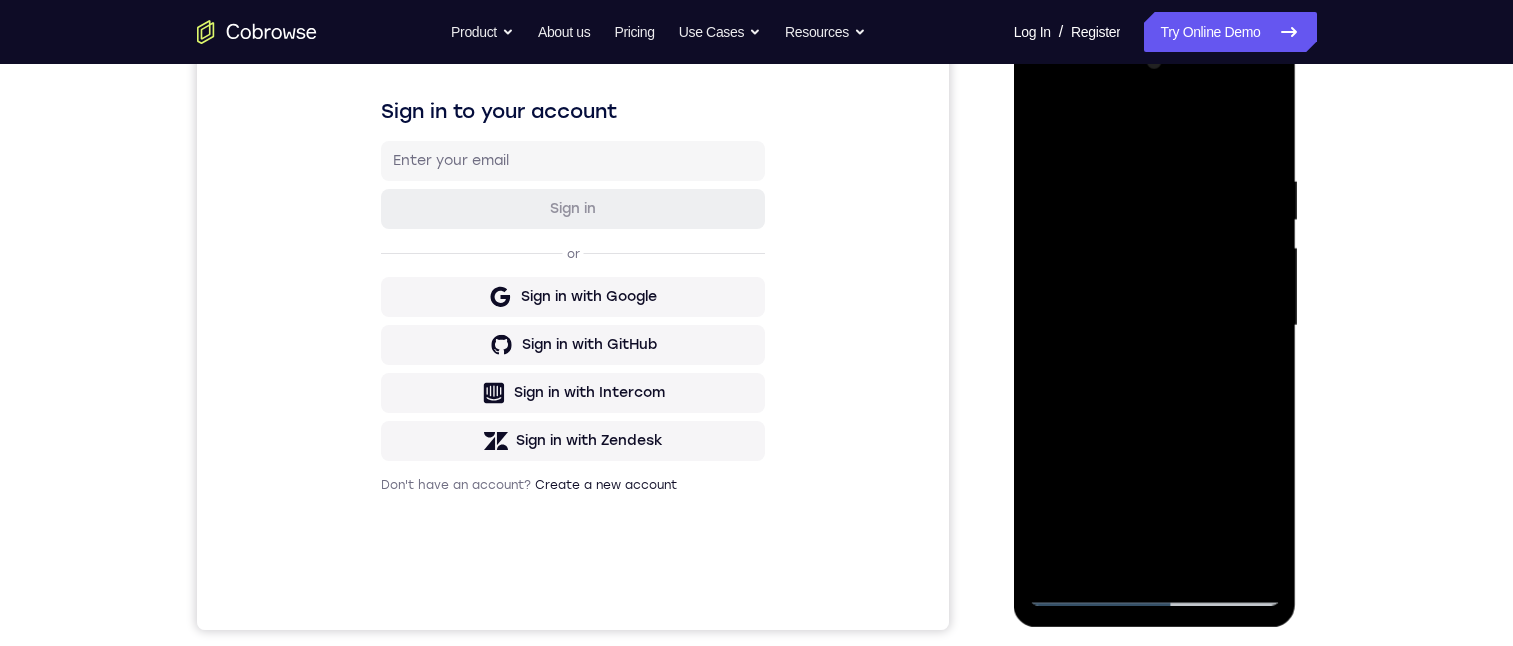 click at bounding box center [1155, 326] 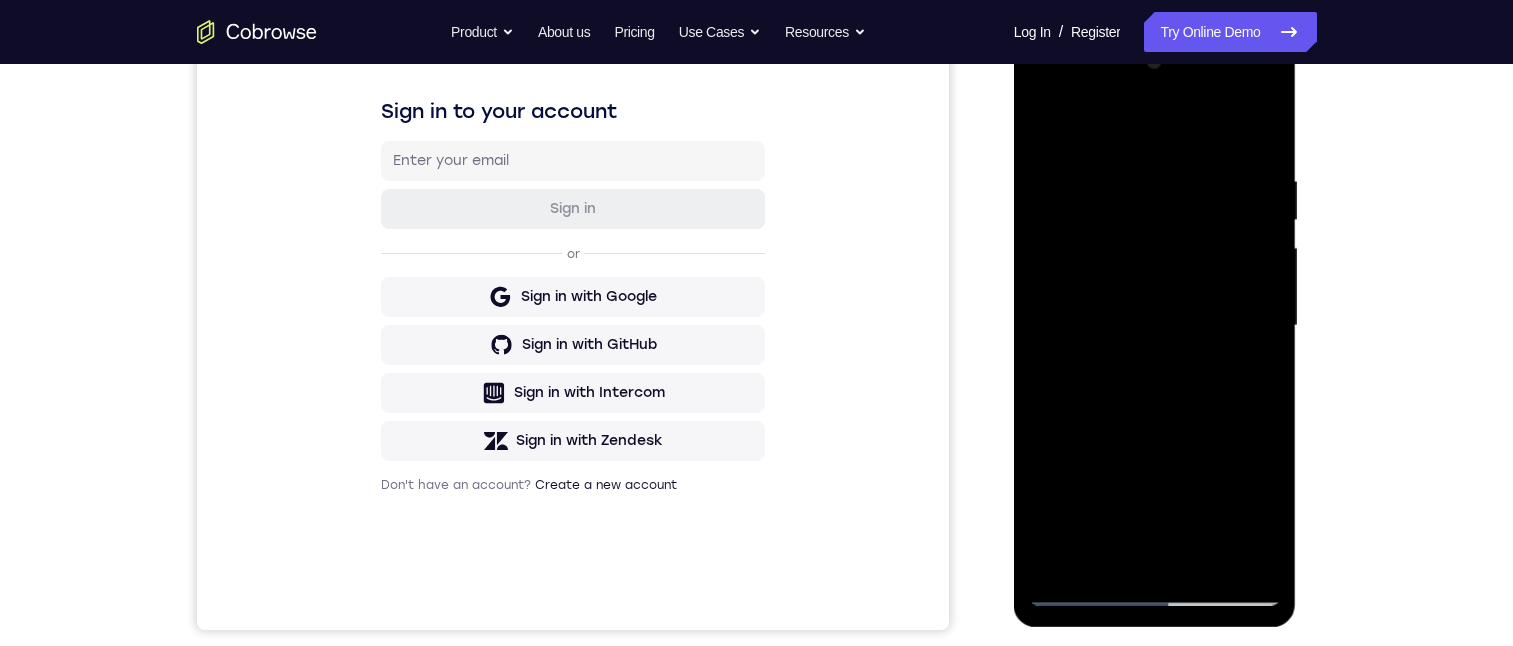click at bounding box center [1155, 326] 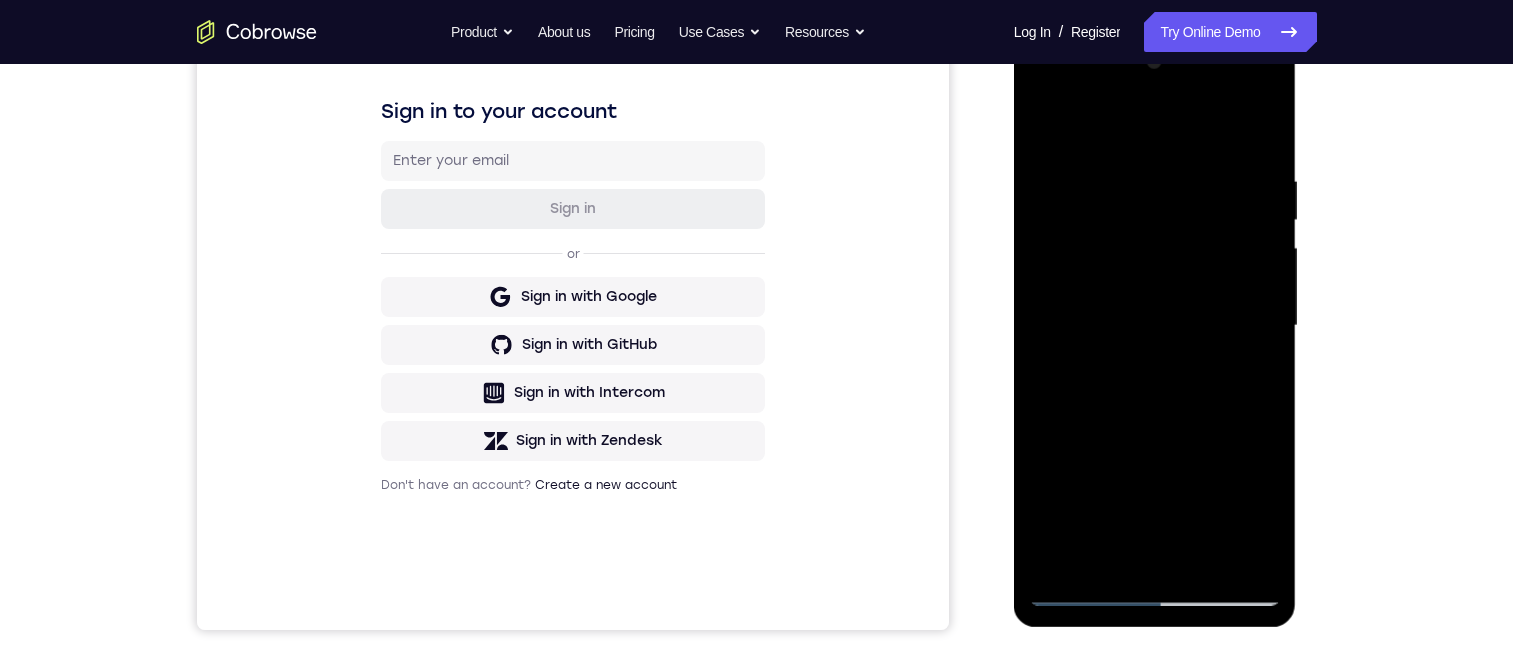 click at bounding box center (1155, 326) 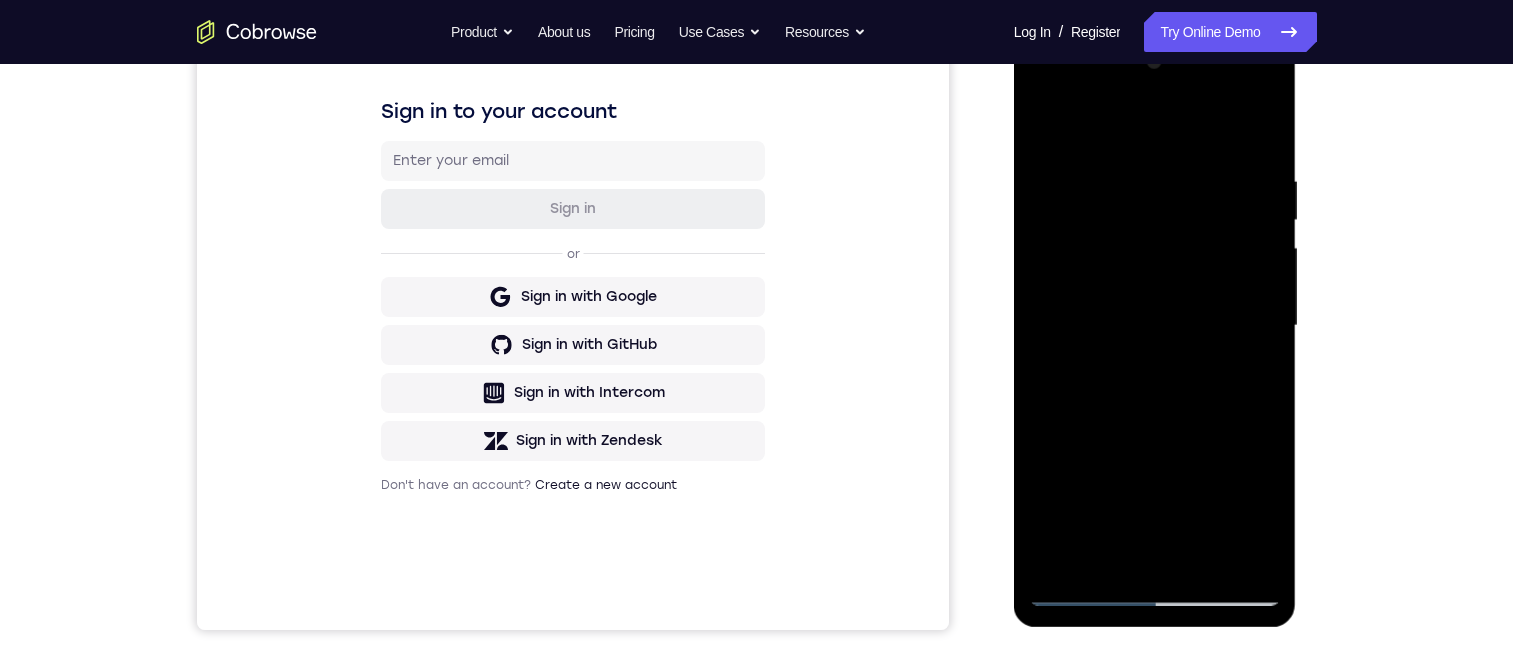 click at bounding box center [1155, 326] 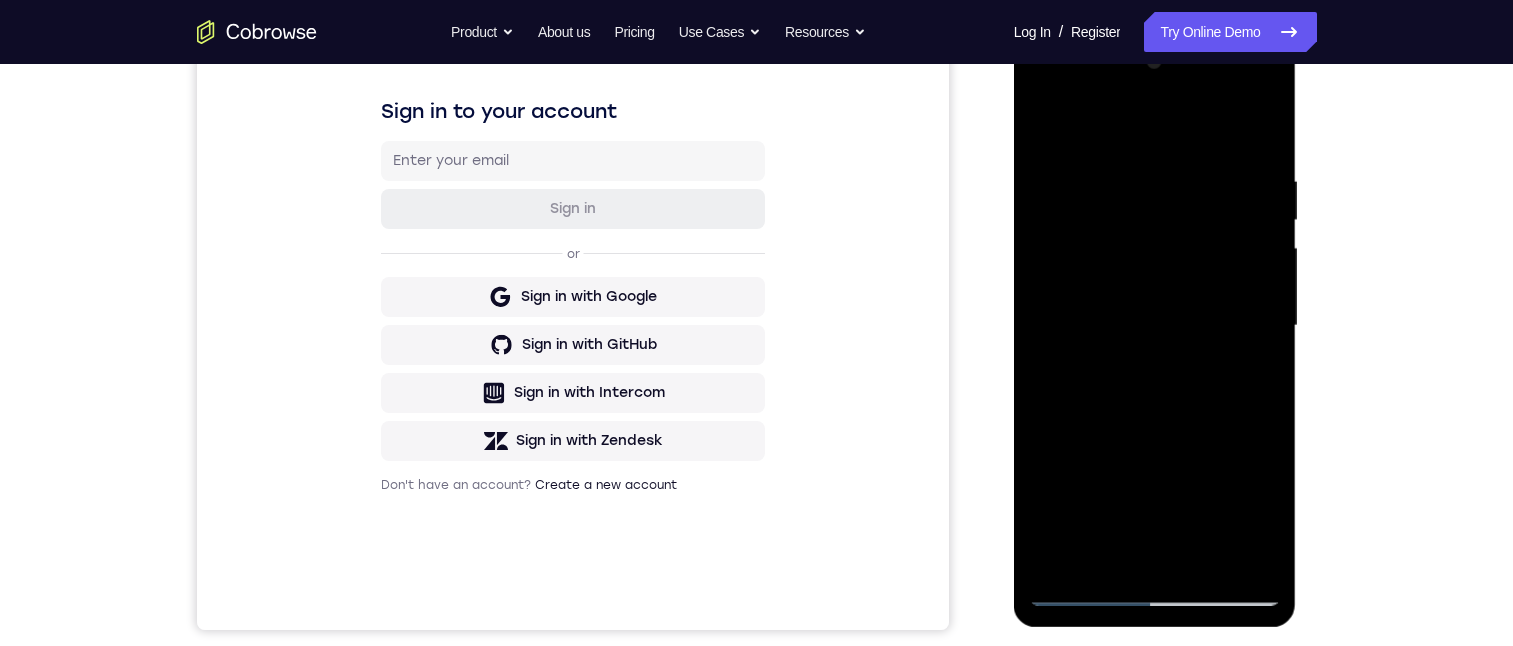 click at bounding box center [1155, 326] 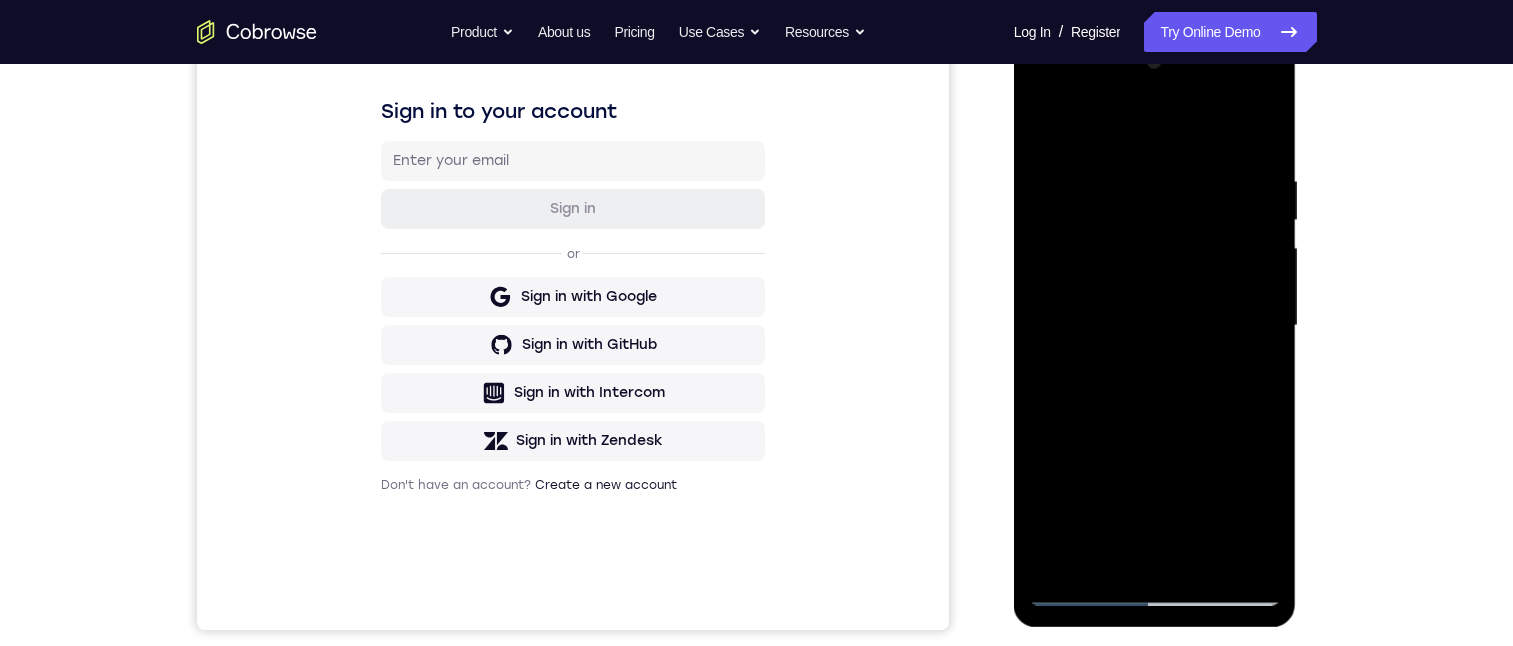click at bounding box center (1155, 326) 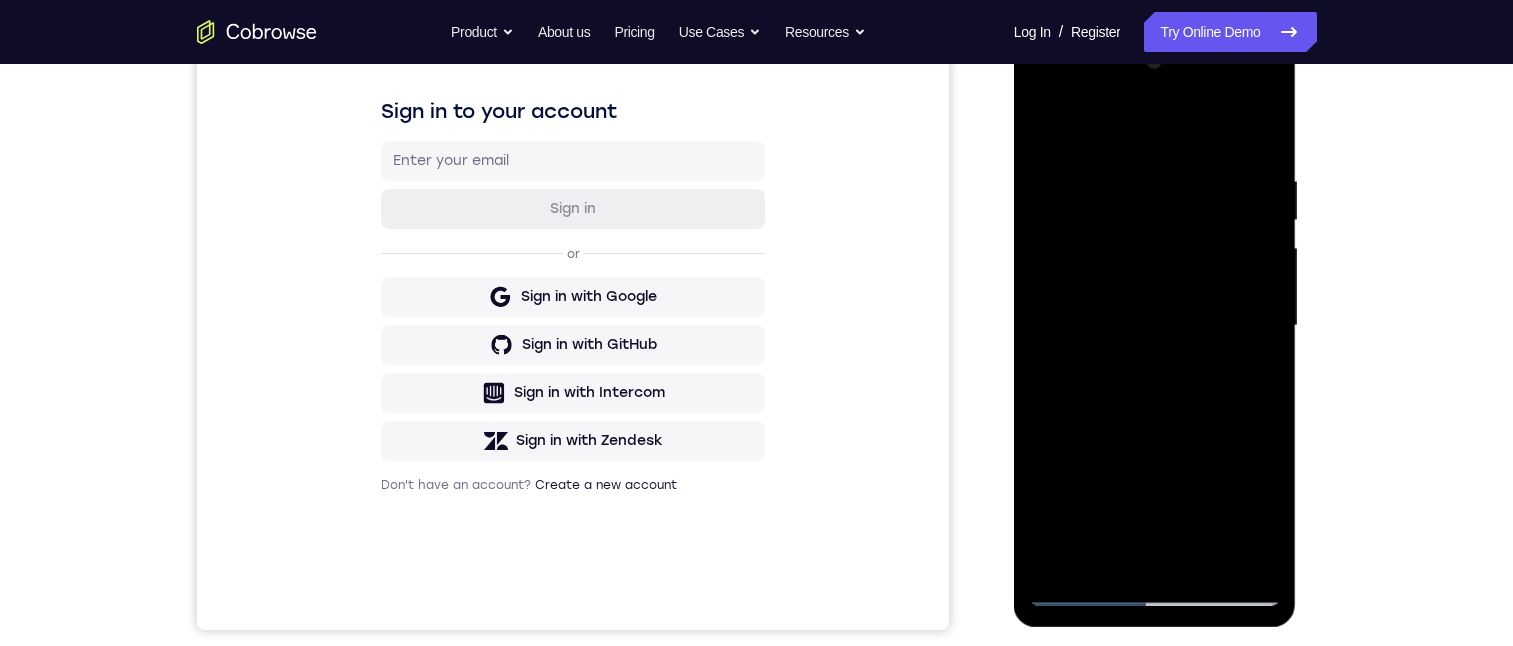 click at bounding box center (1155, 326) 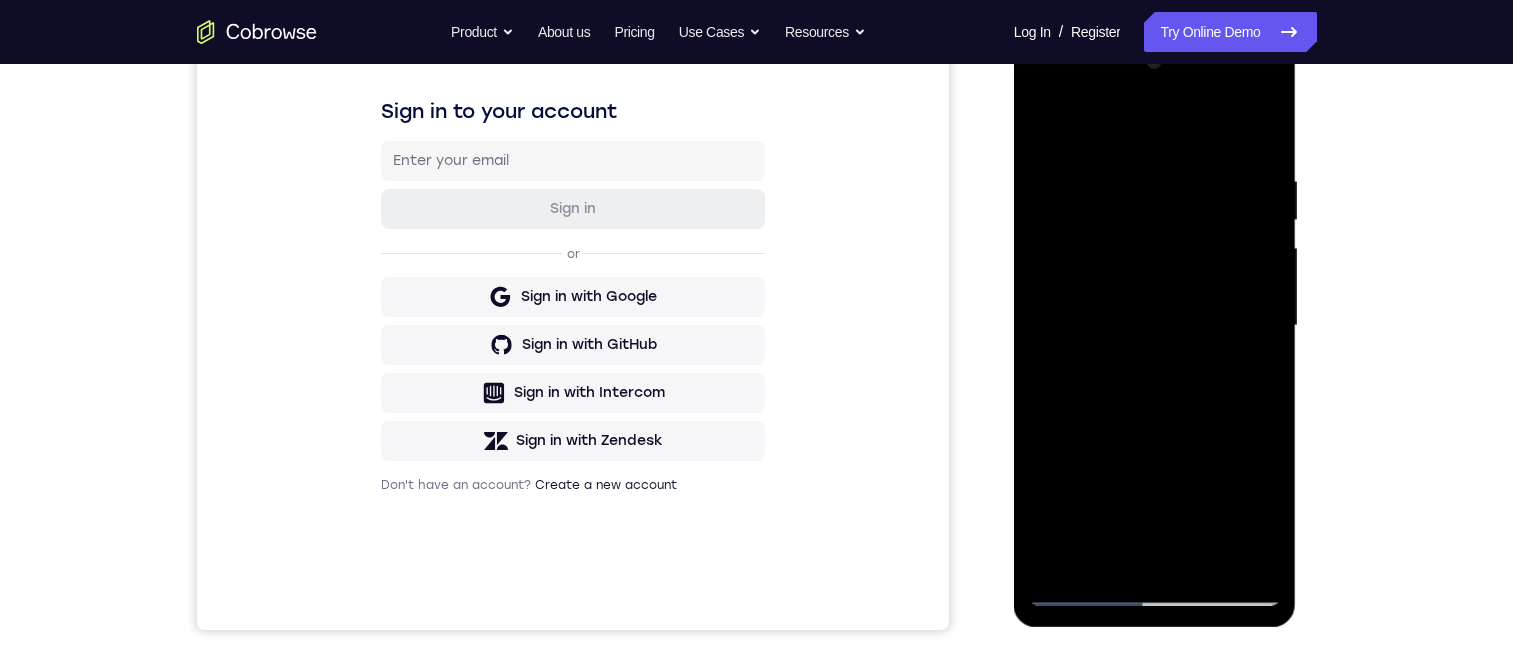 click at bounding box center [1155, 326] 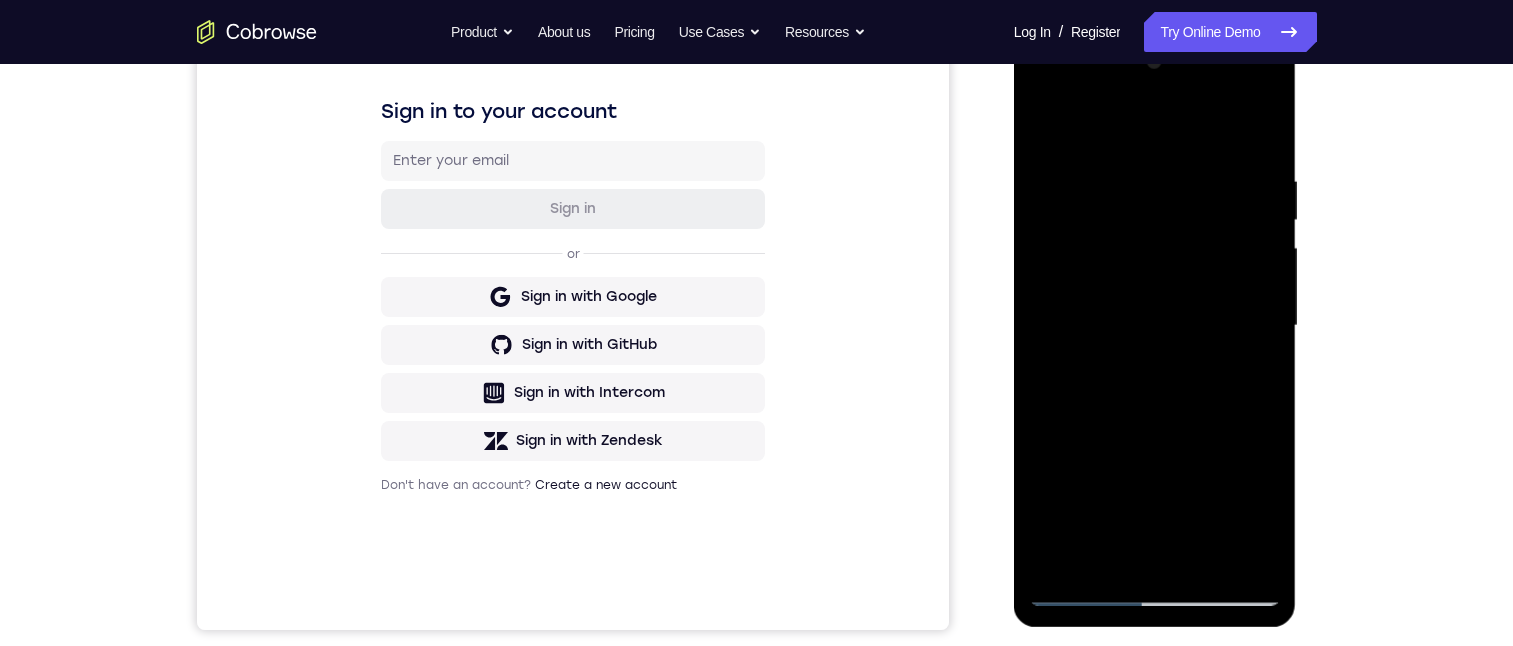click at bounding box center [1155, 326] 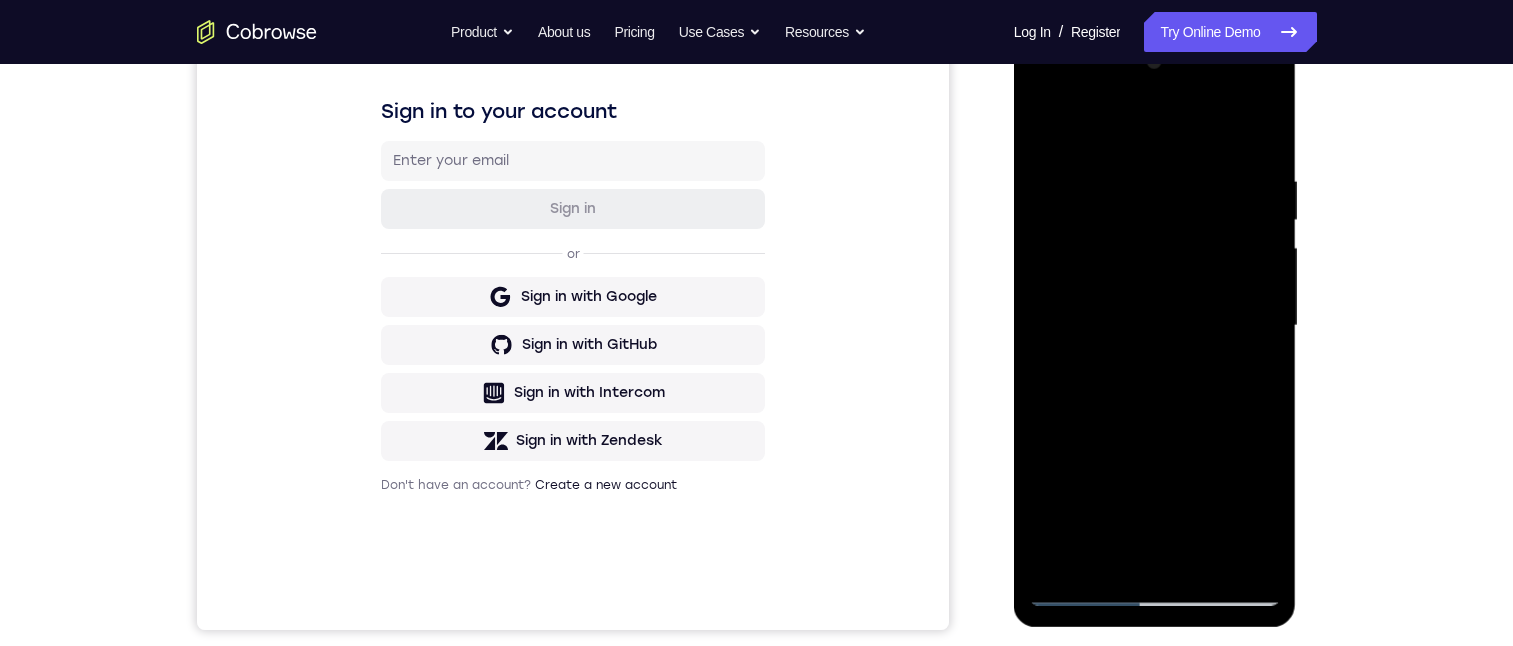 click at bounding box center (1155, 326) 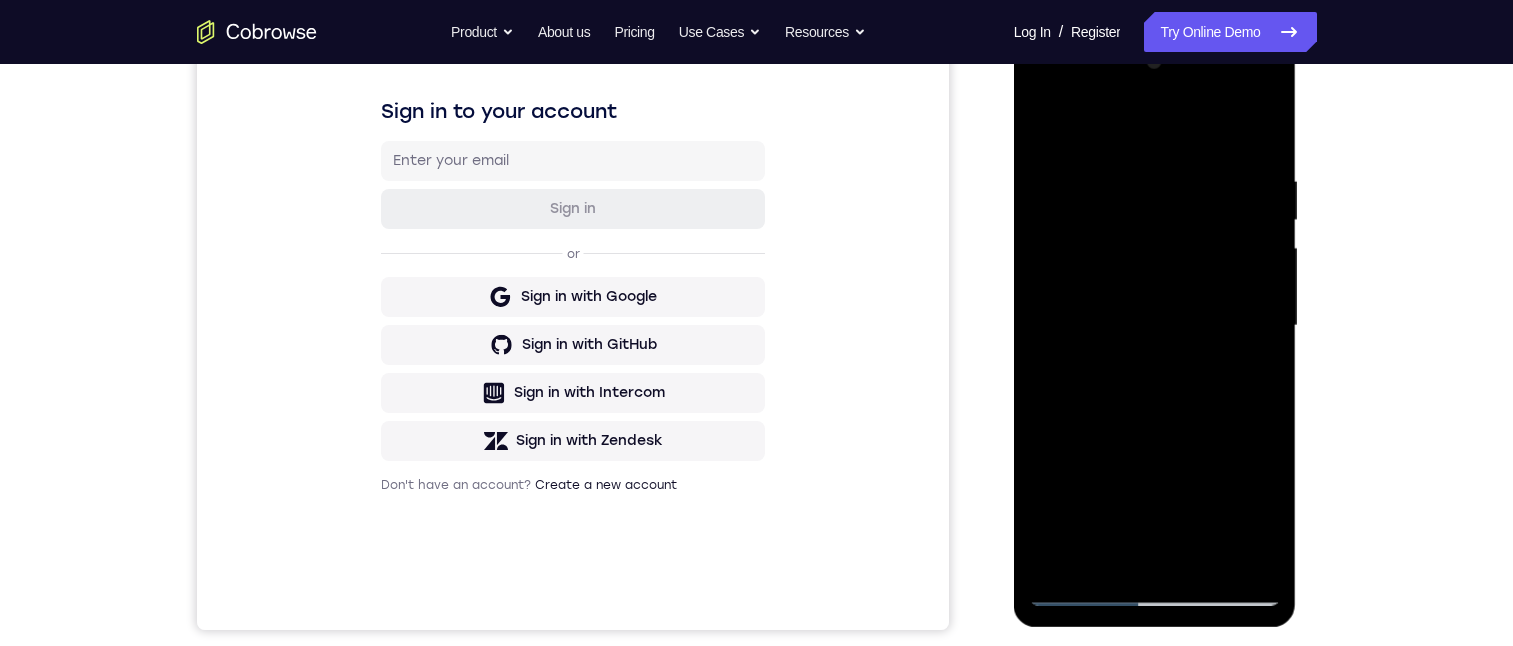 click at bounding box center (1155, 326) 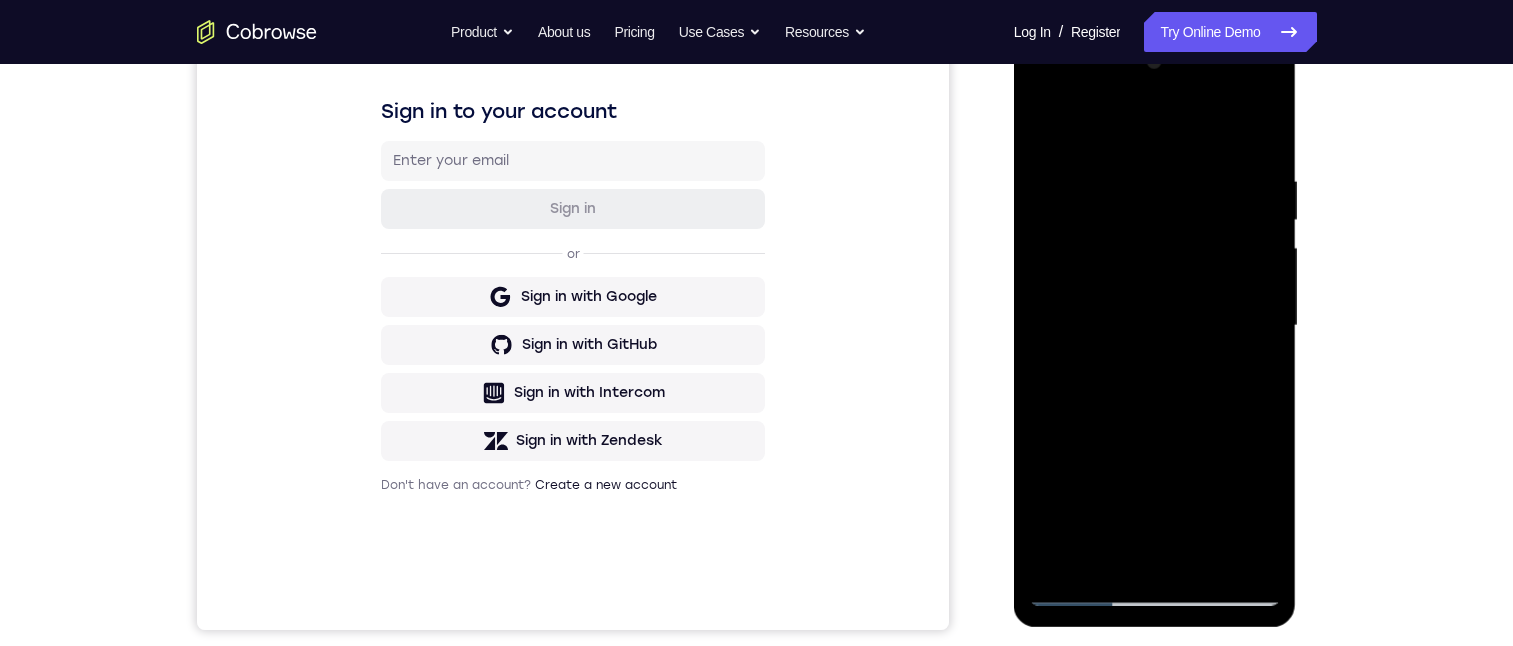 click at bounding box center [1155, 326] 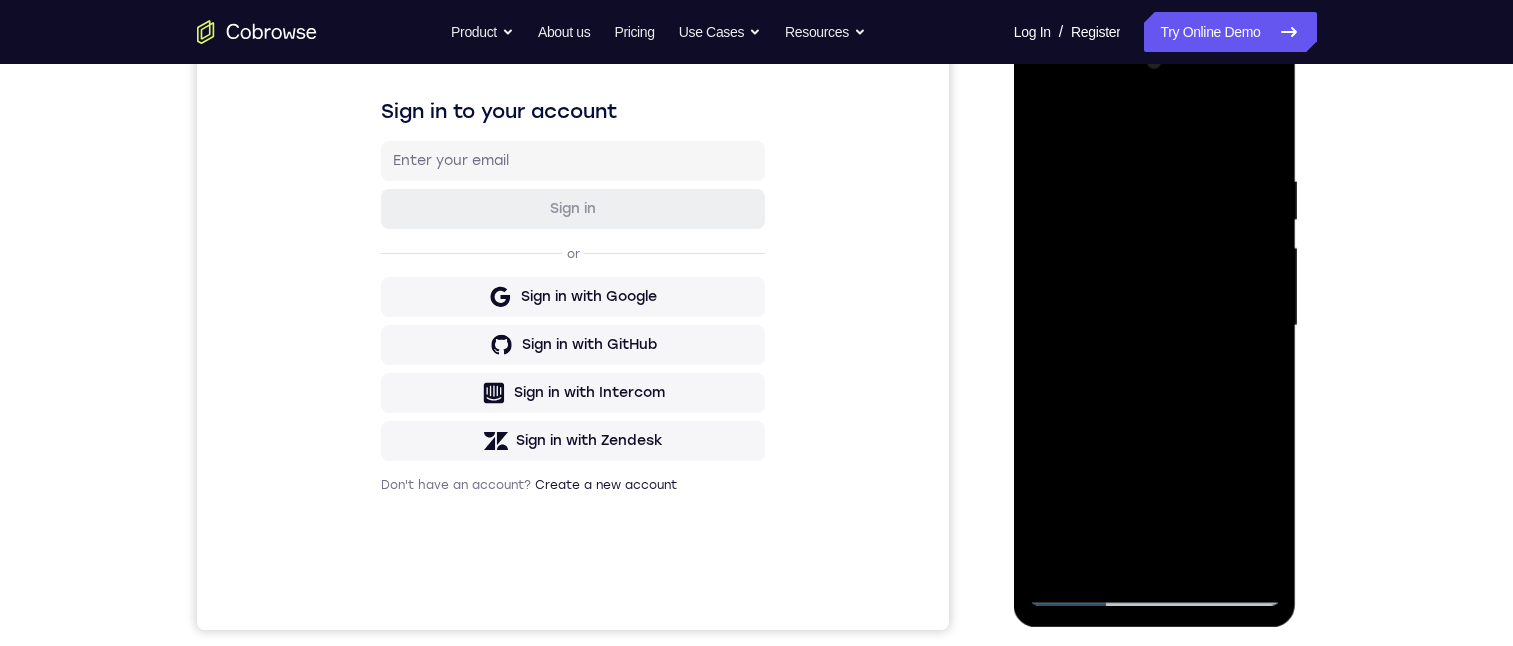click at bounding box center [1155, 326] 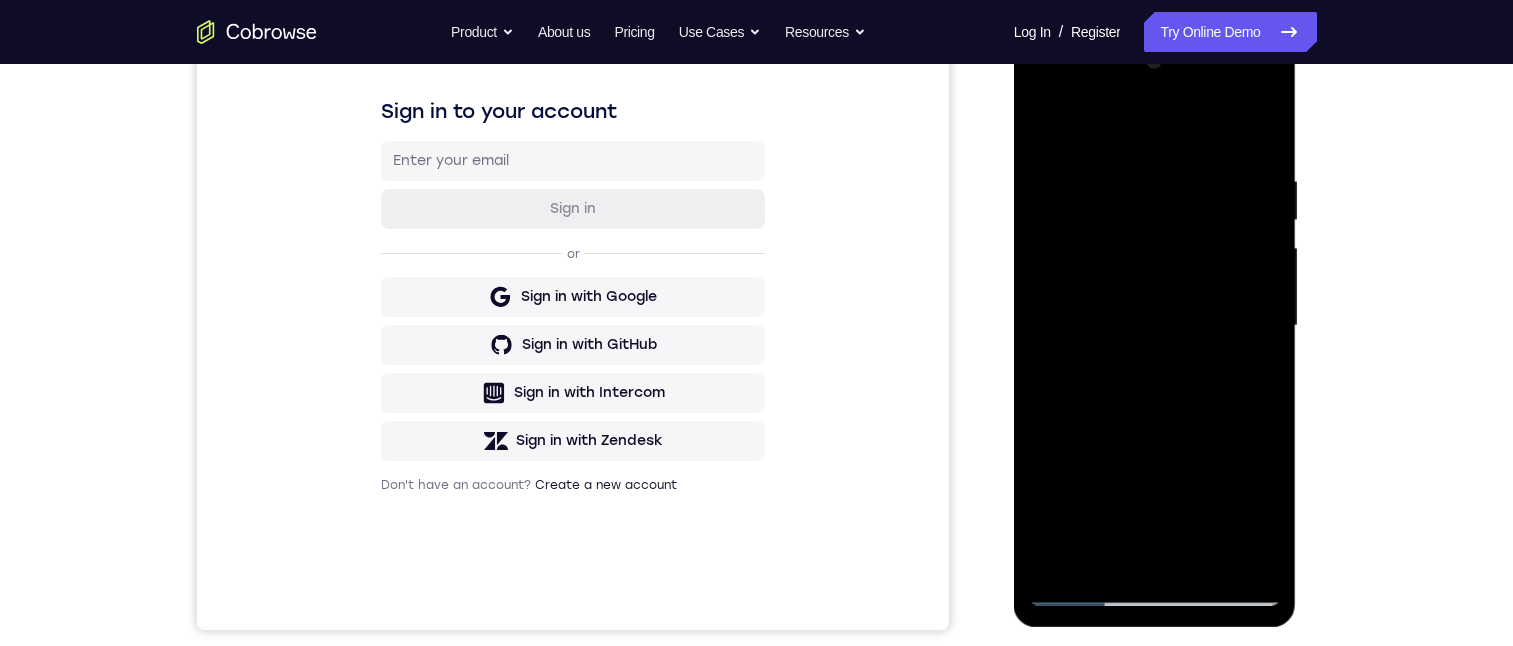 click at bounding box center (1155, 326) 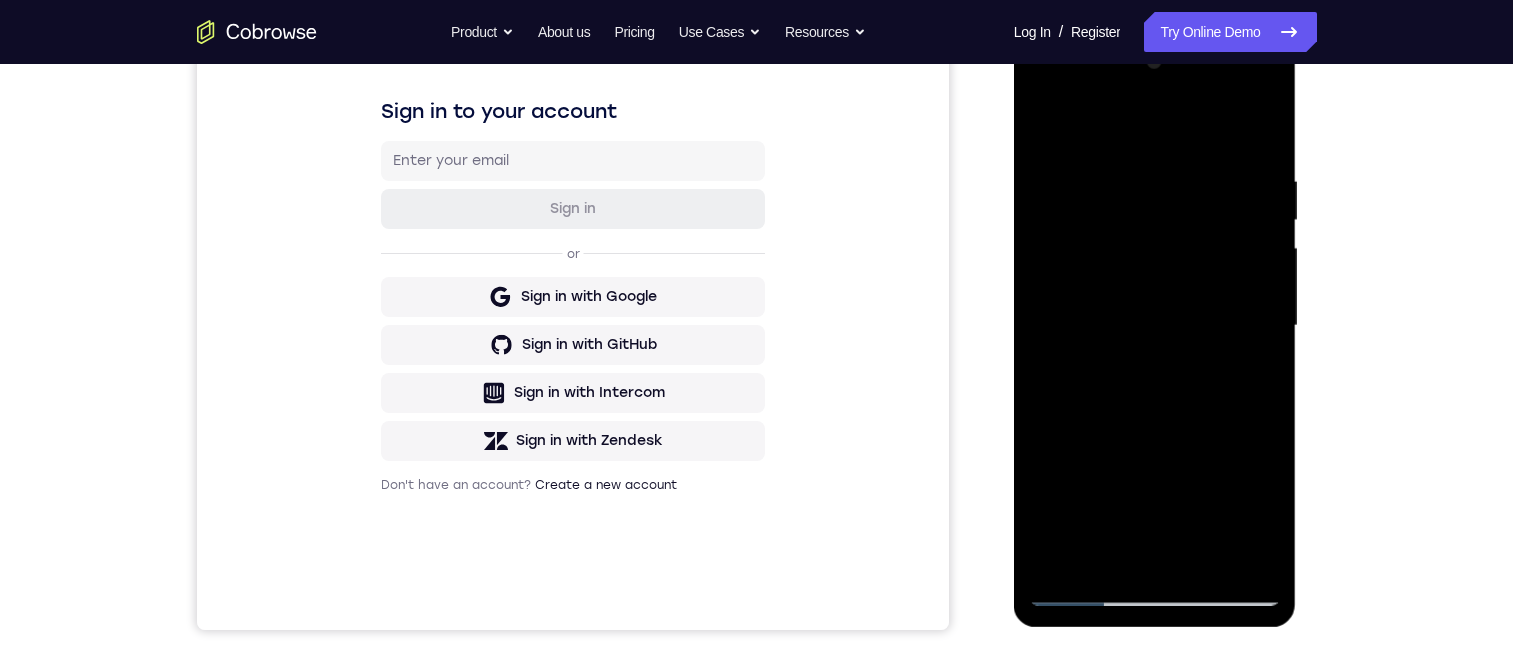 click at bounding box center [1155, 326] 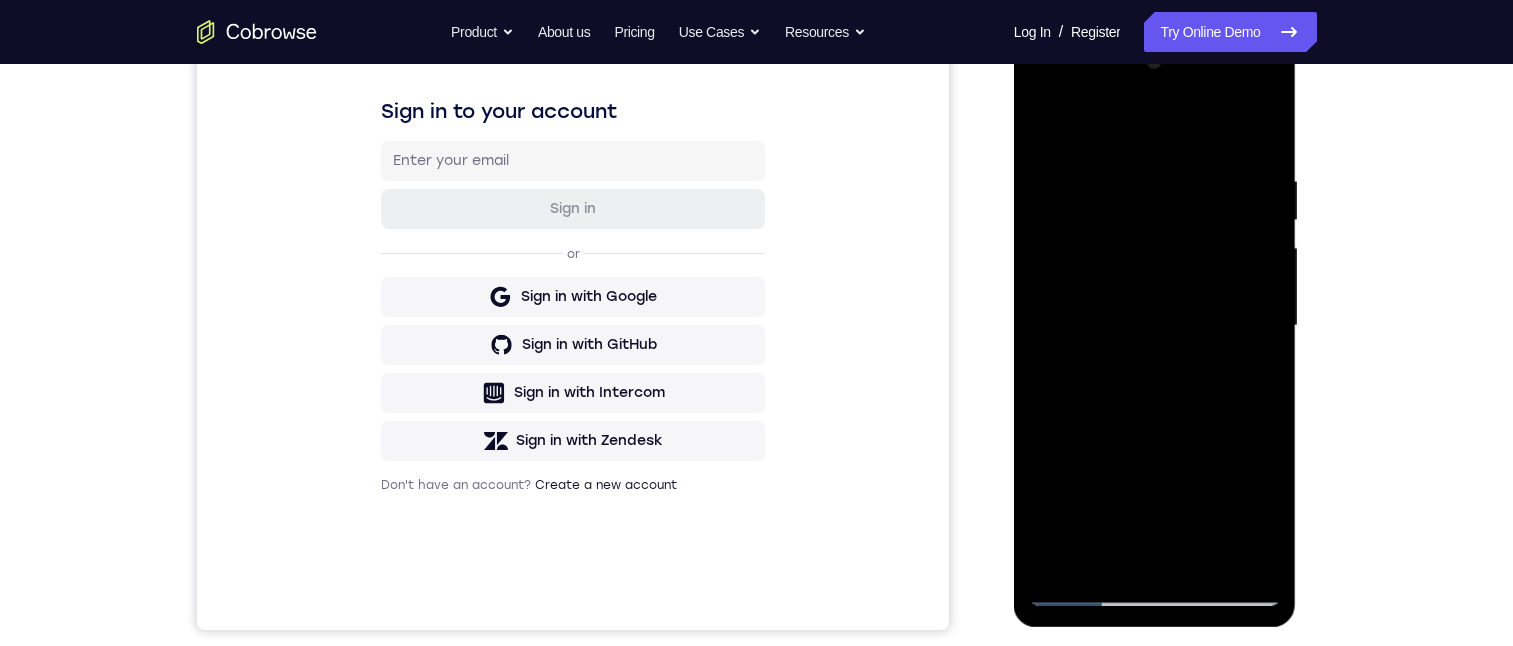 click at bounding box center [1155, 326] 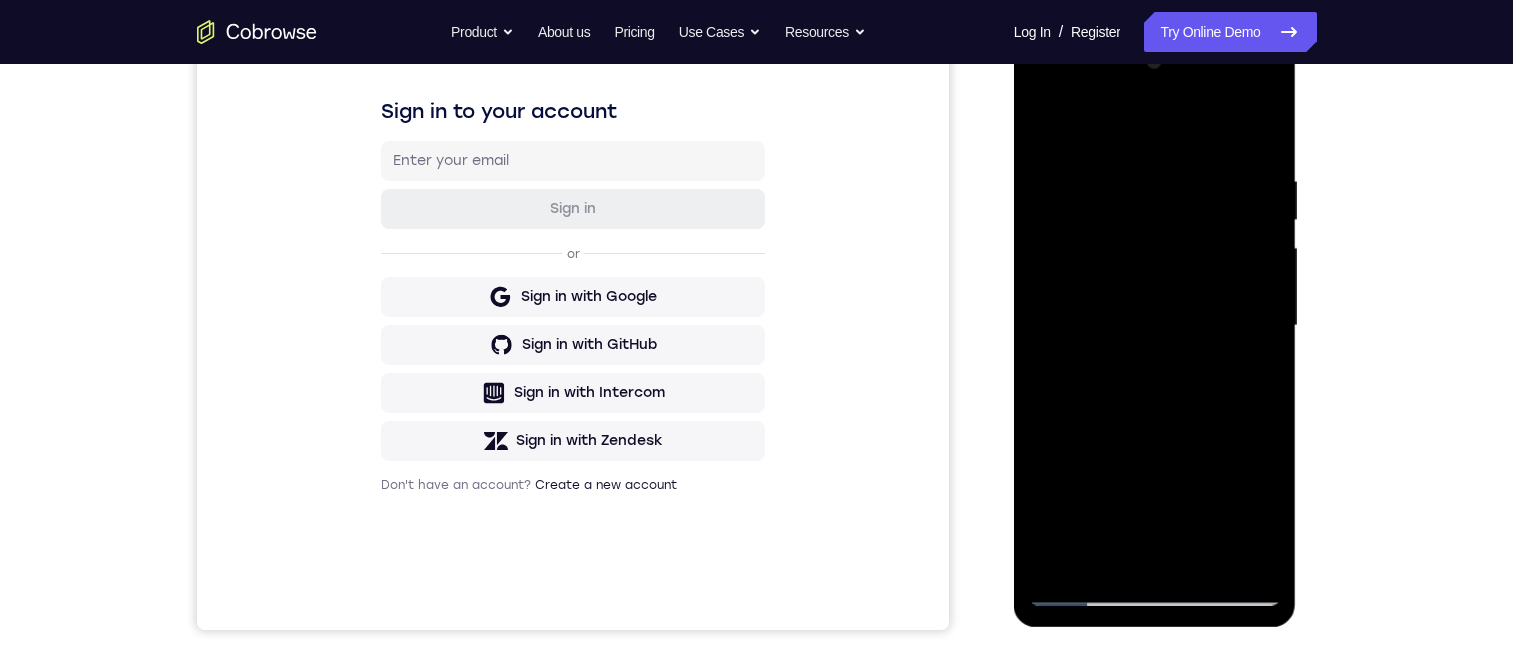 click at bounding box center (1155, 326) 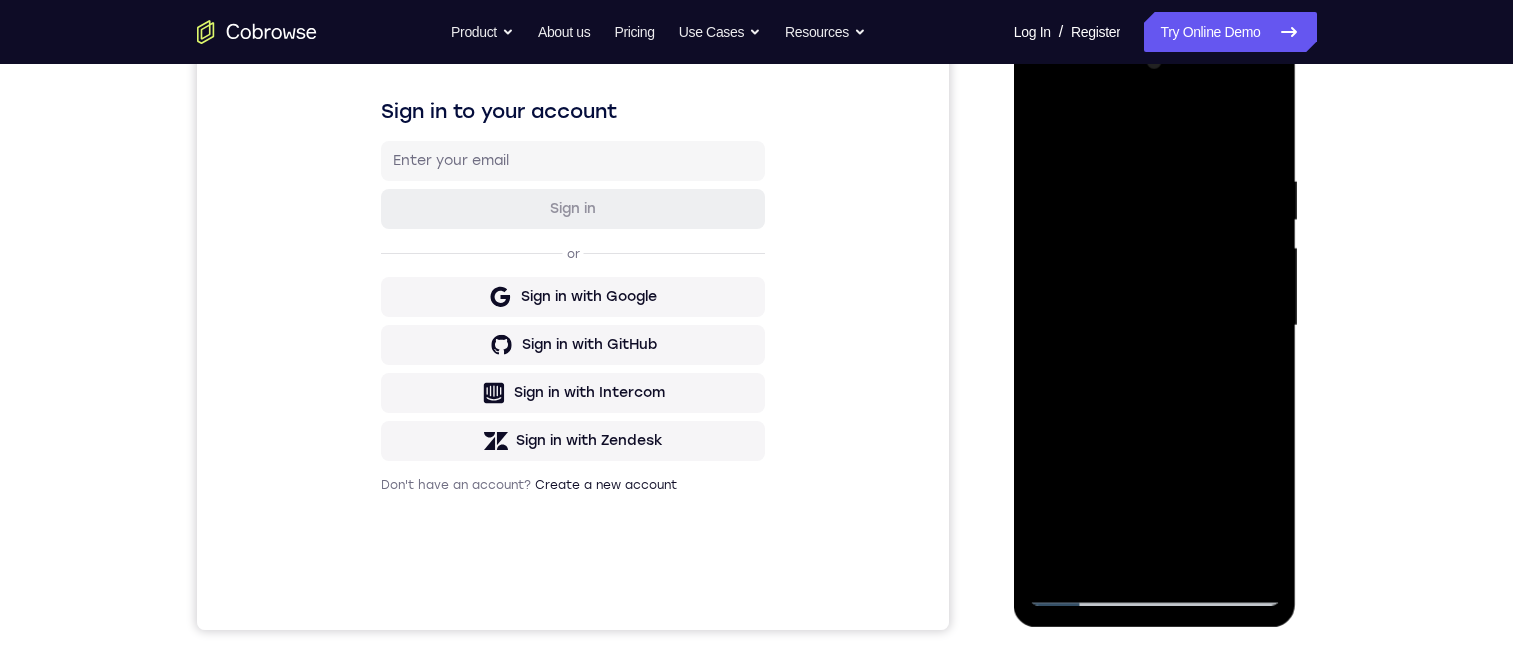 click at bounding box center (1155, 326) 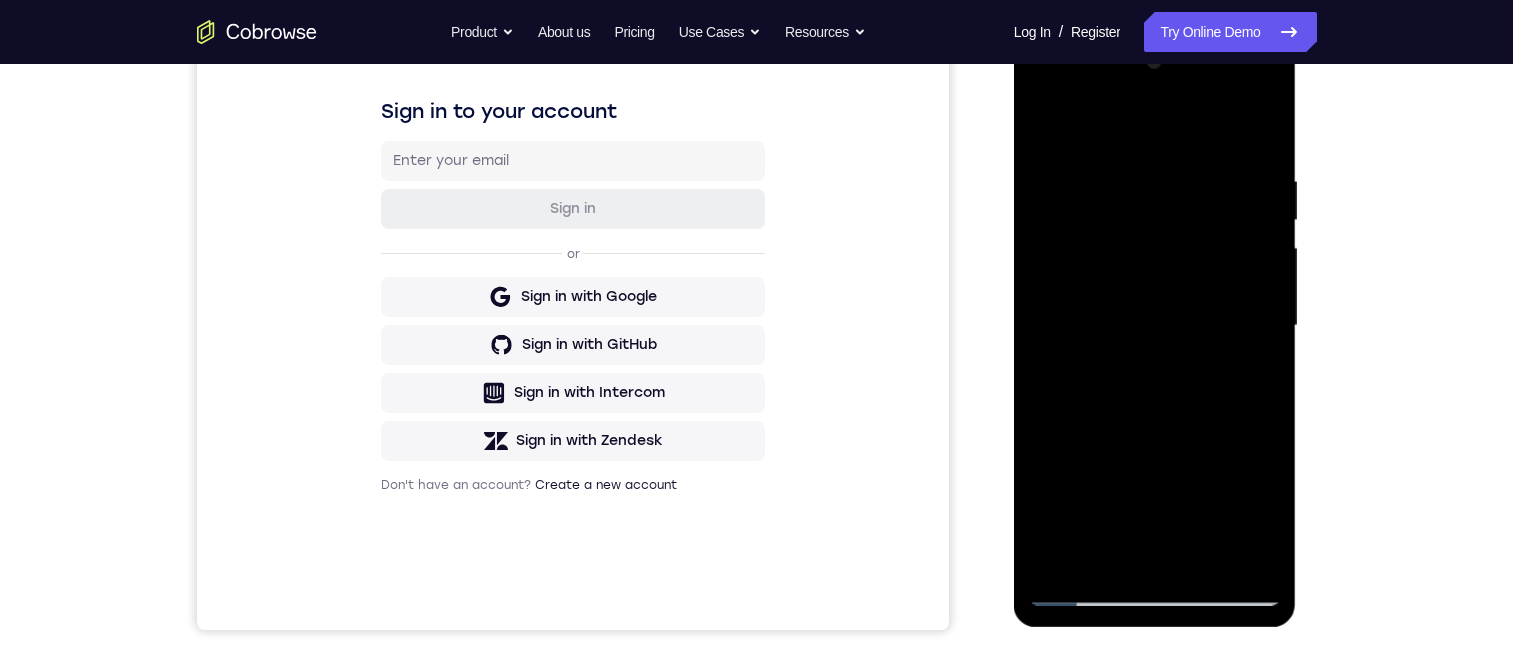 click at bounding box center [1155, 326] 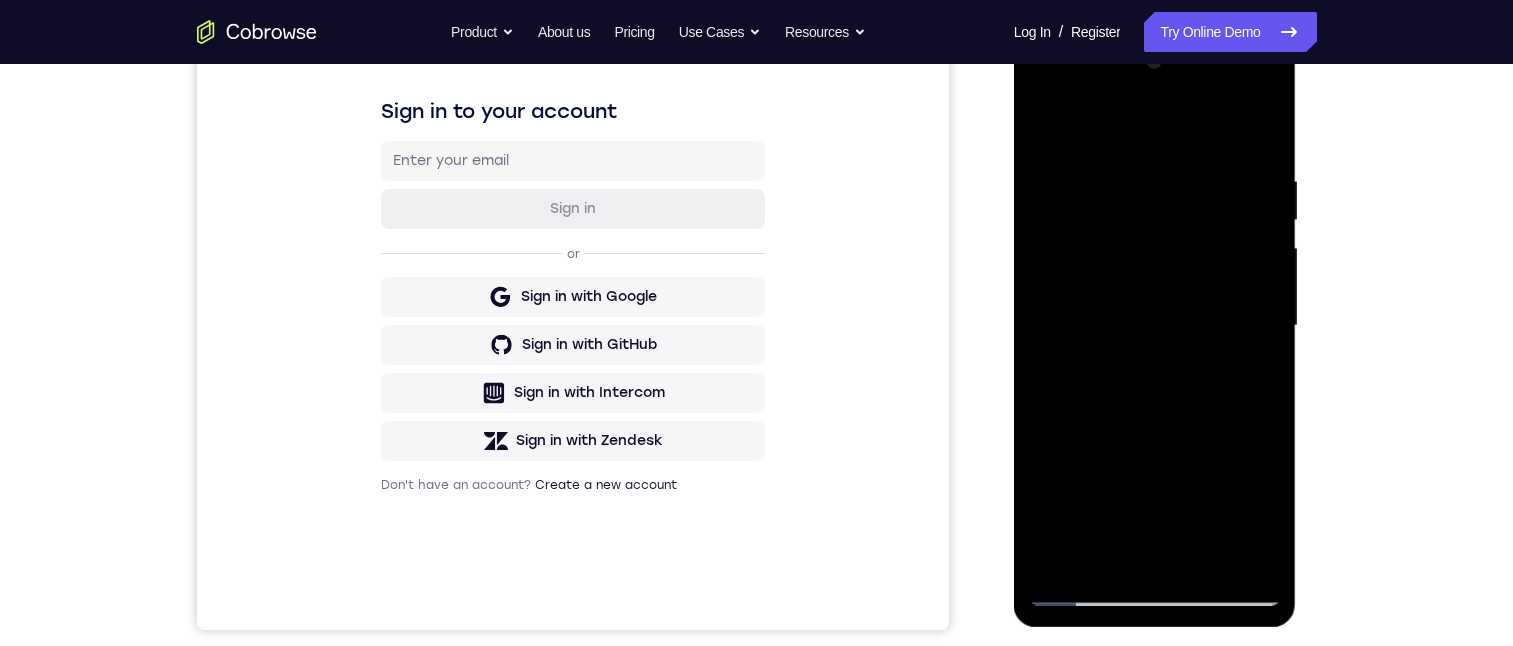 click at bounding box center (1155, 326) 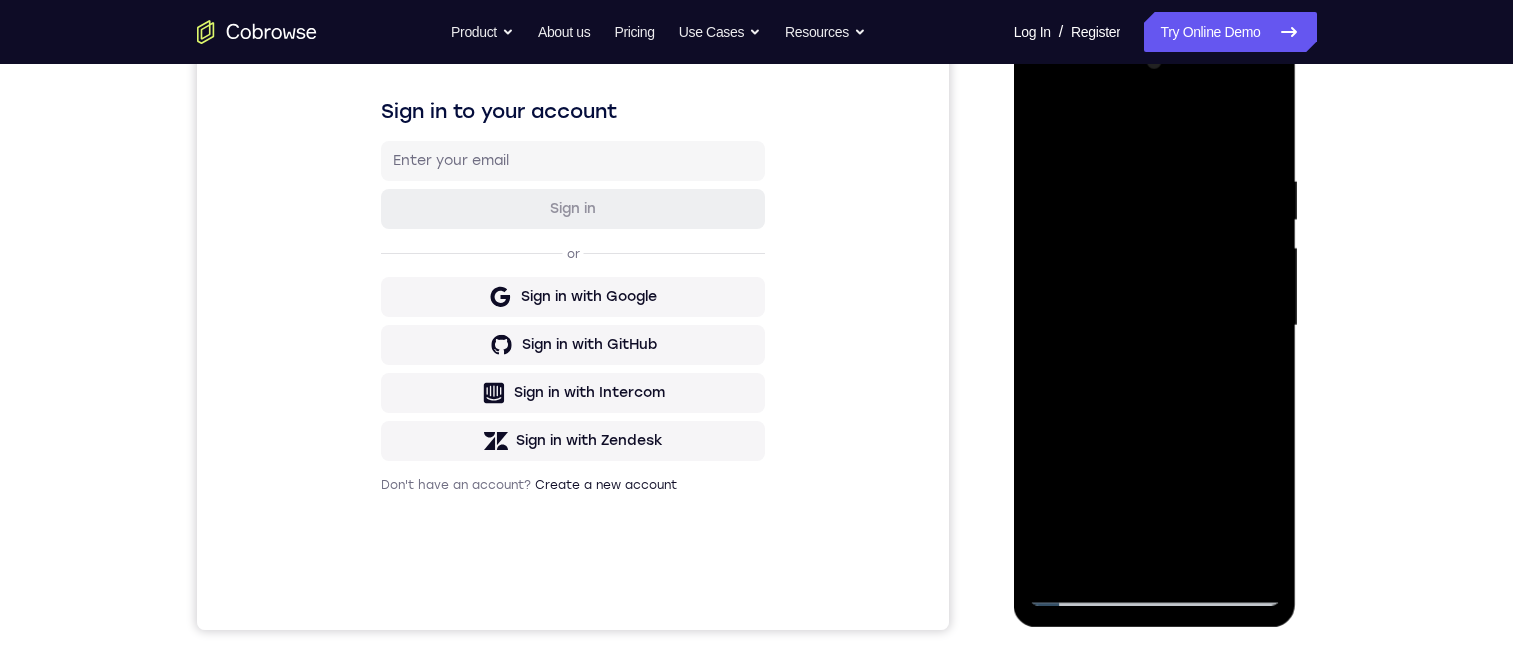 click at bounding box center [1155, 326] 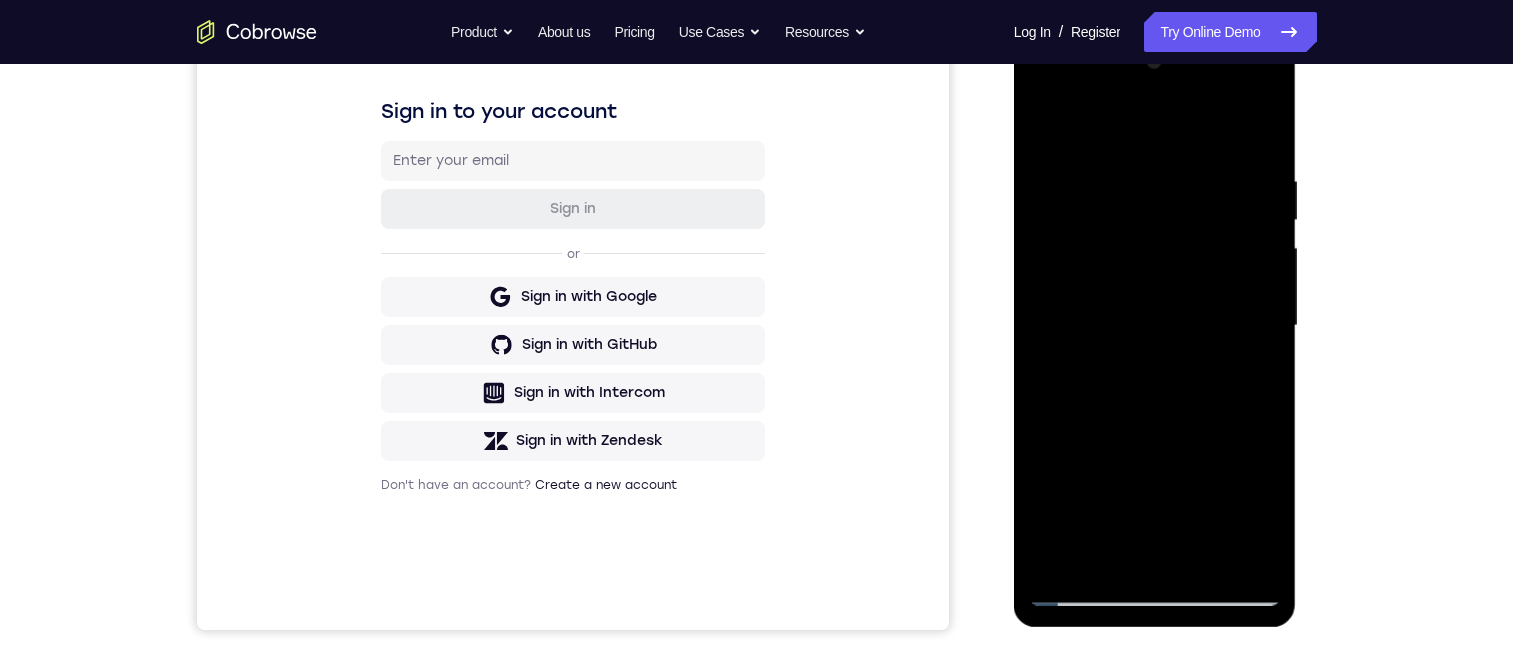 click at bounding box center (1155, 326) 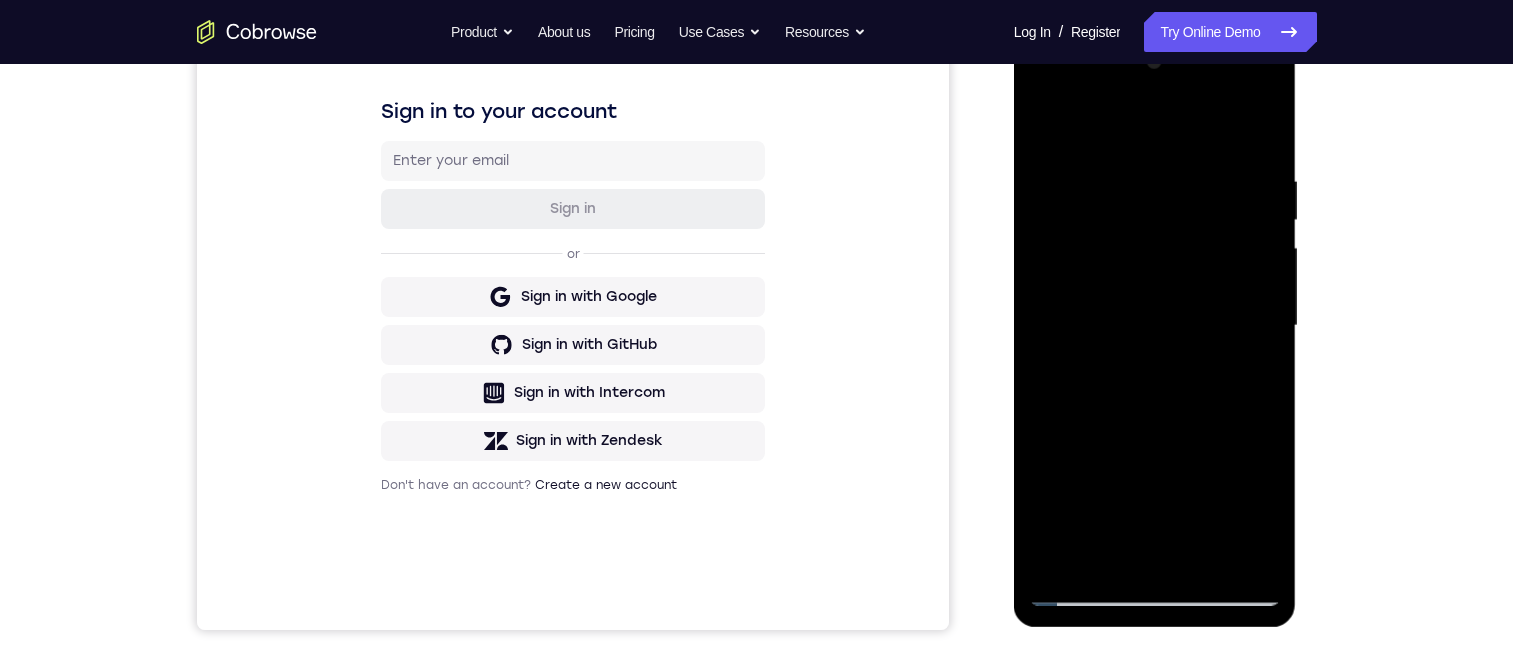 click at bounding box center [1155, 326] 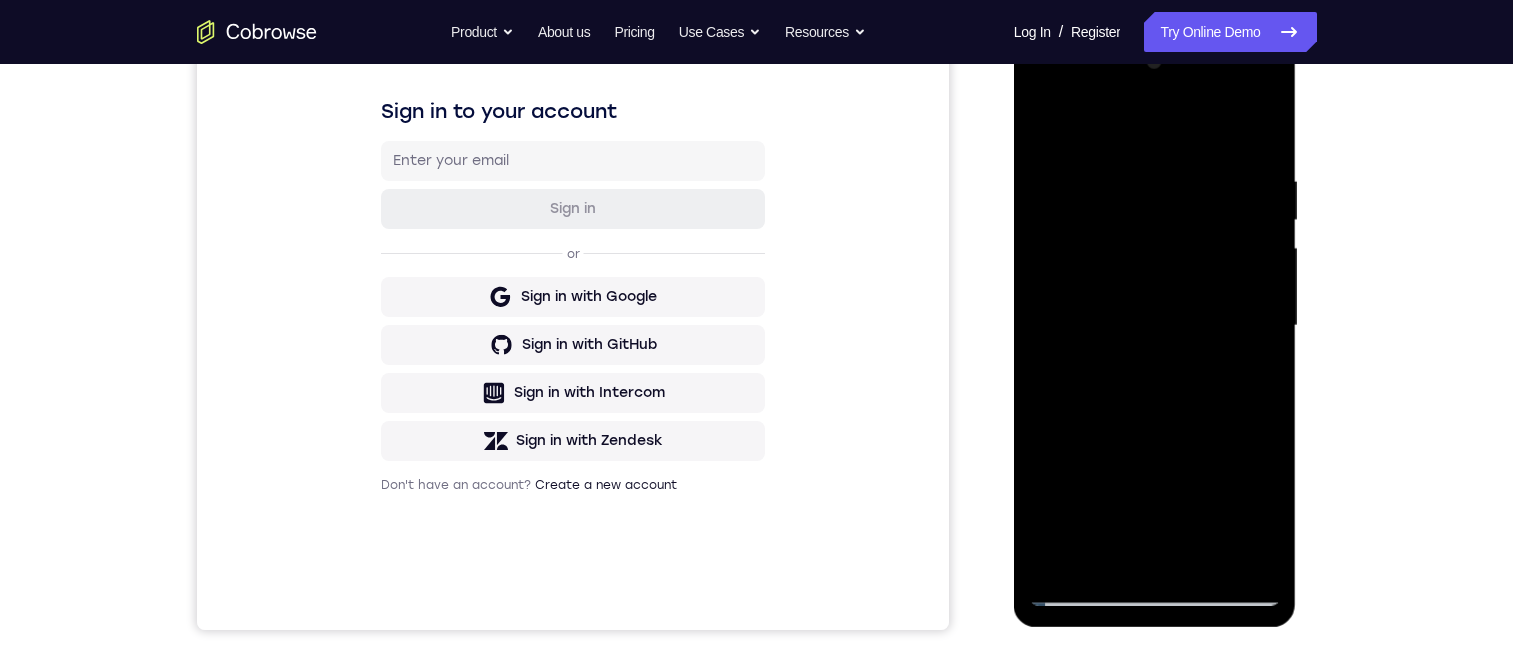 click at bounding box center [1155, 326] 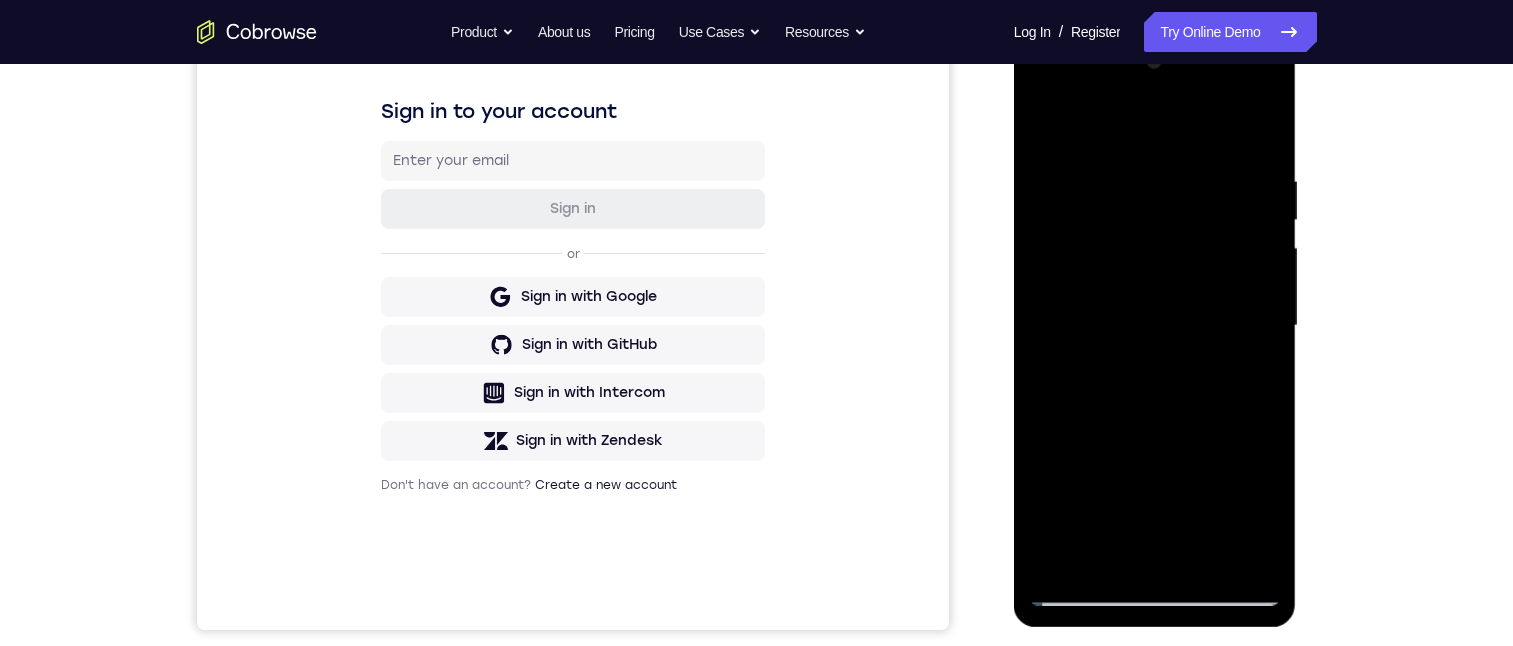 click at bounding box center (1155, 326) 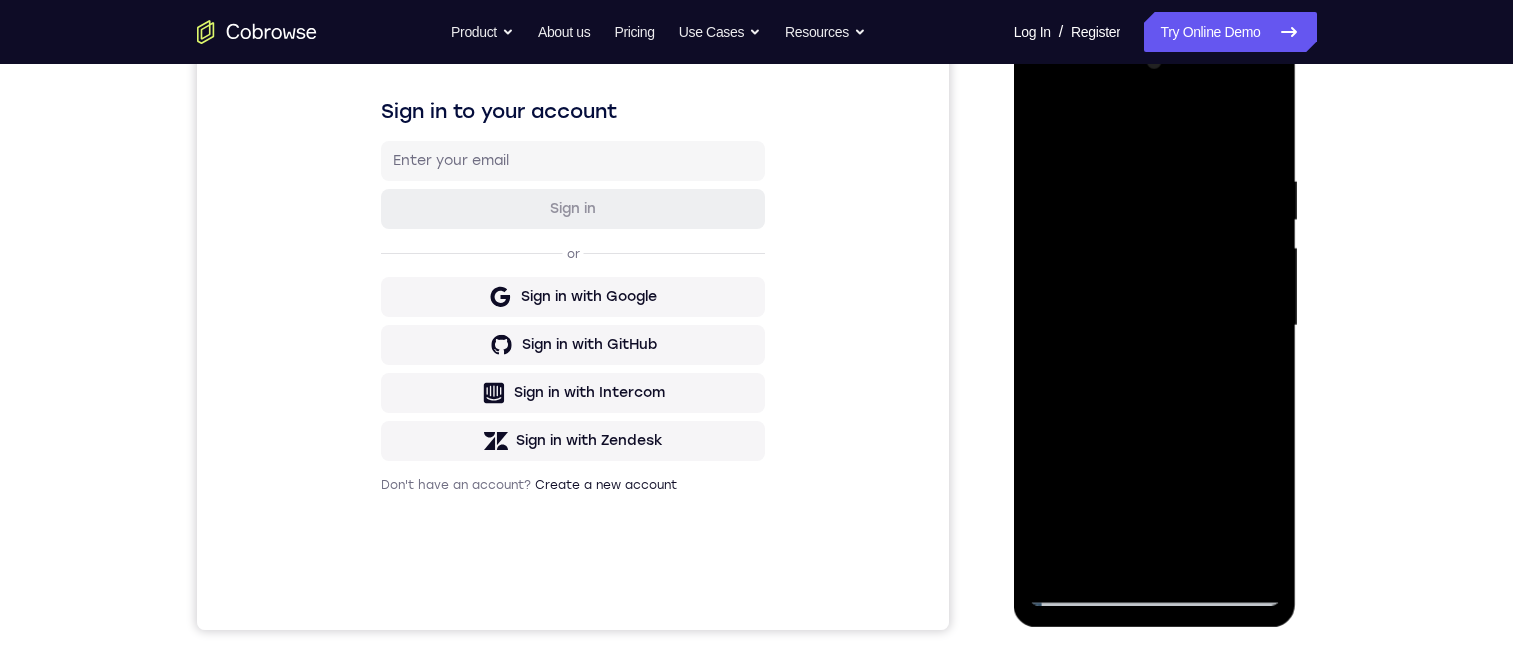 click at bounding box center (1155, 326) 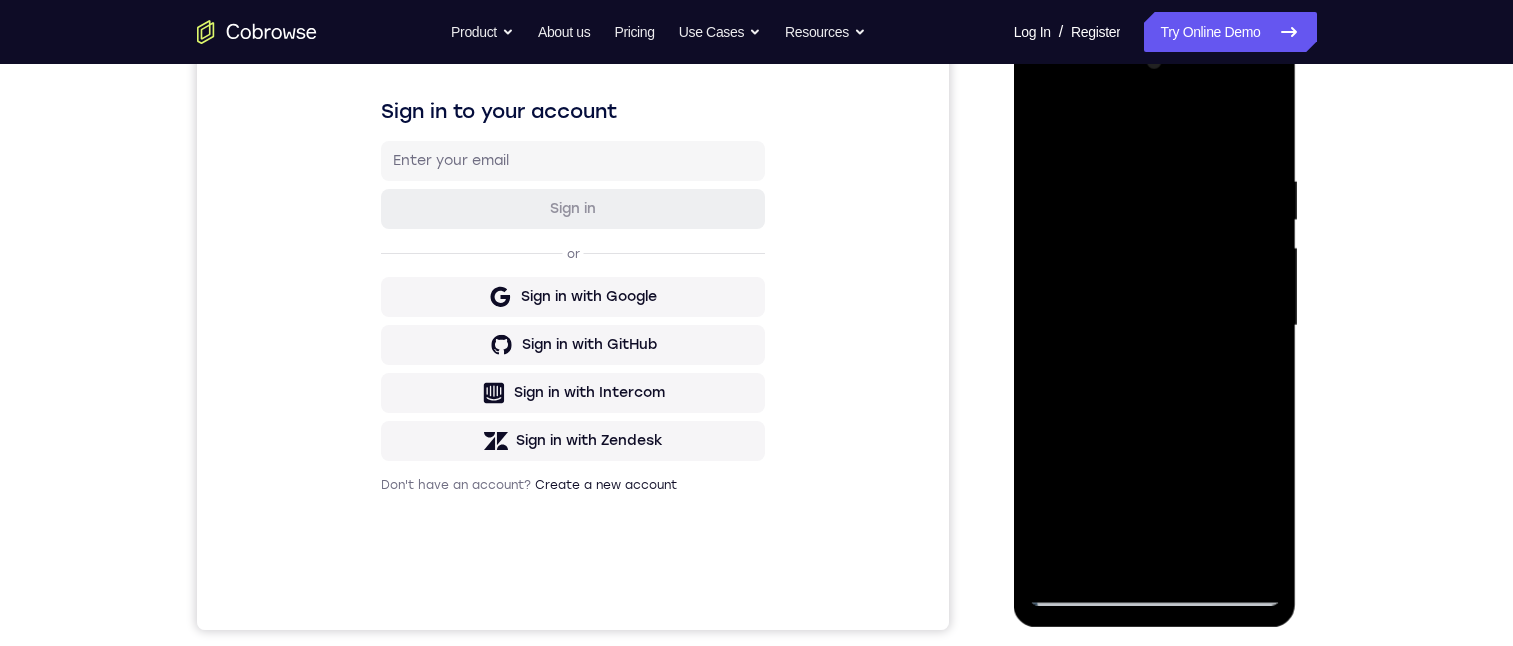 click at bounding box center (1155, 326) 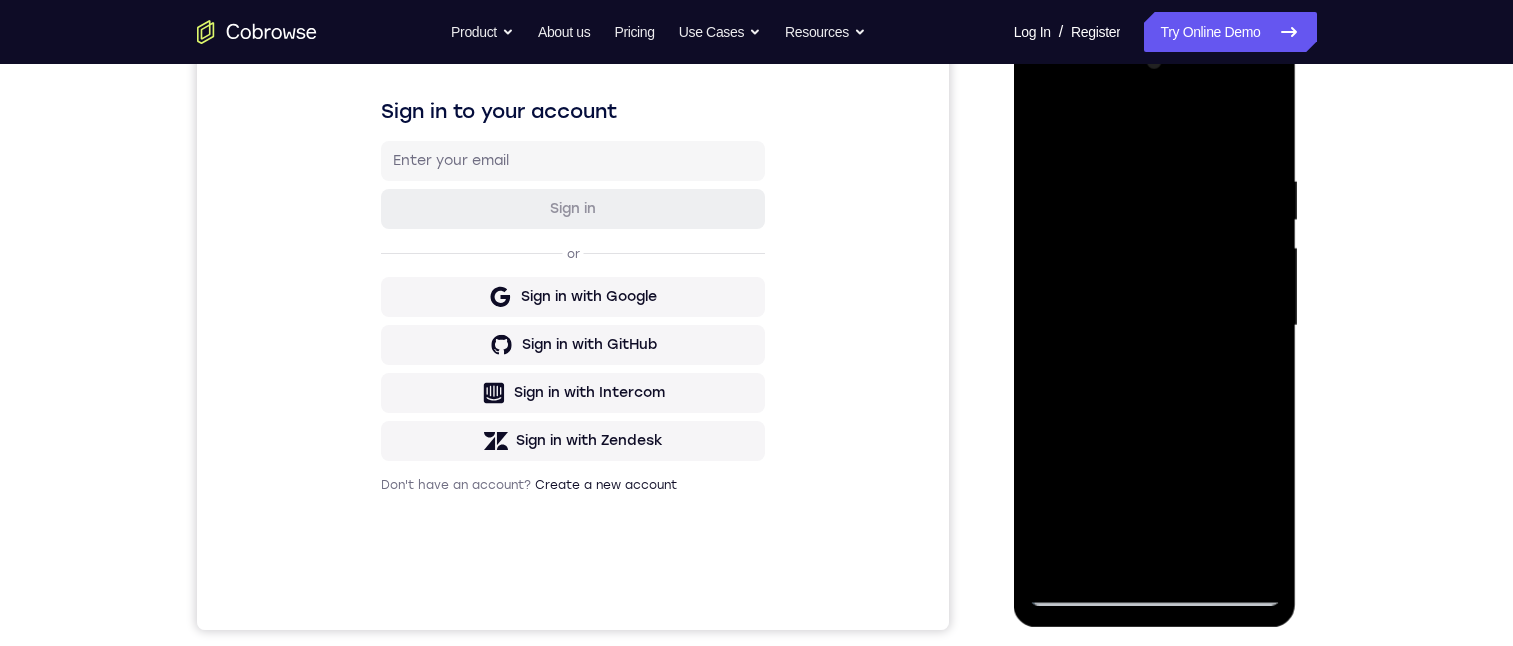 click at bounding box center [1155, 326] 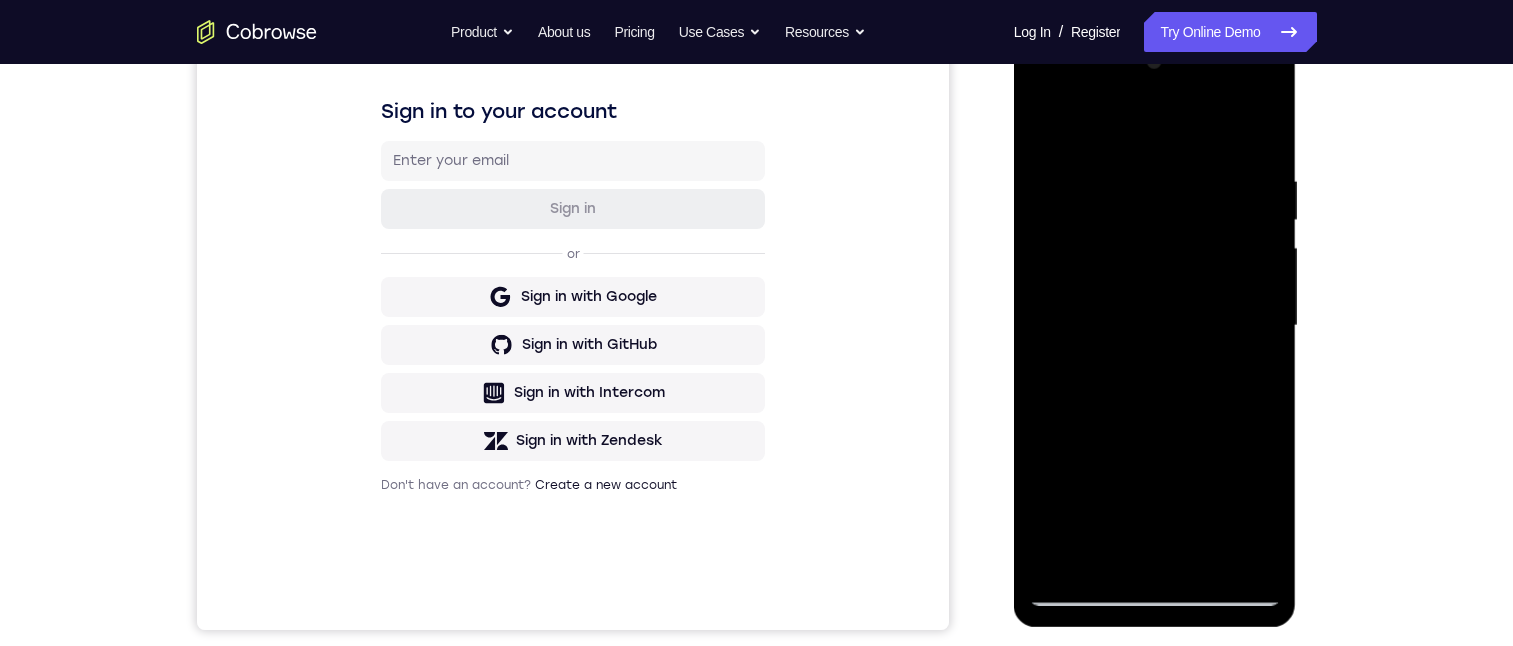 drag, startPoint x: 1045, startPoint y: 87, endPoint x: 1044, endPoint y: 97, distance: 10.049875 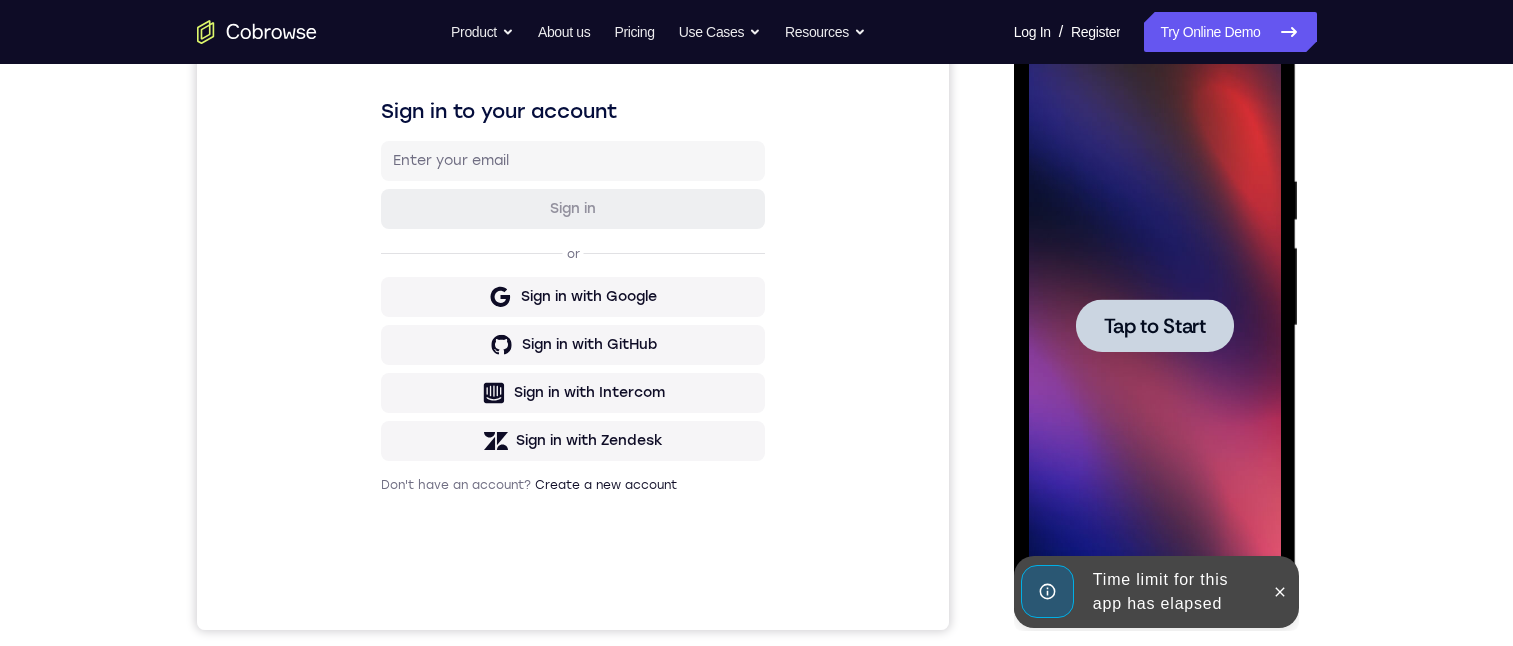 click on "Tap to Start" at bounding box center (1155, 326) 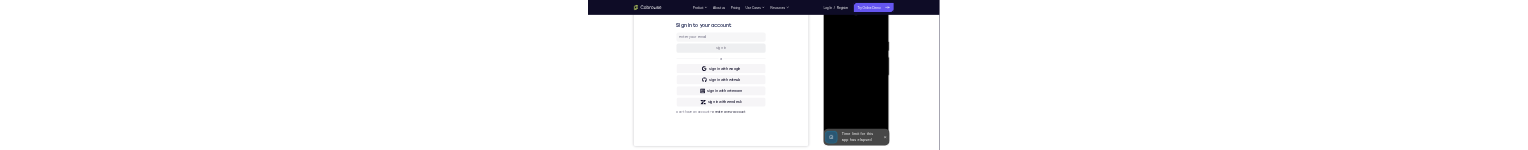 scroll, scrollTop: 0, scrollLeft: 0, axis: both 